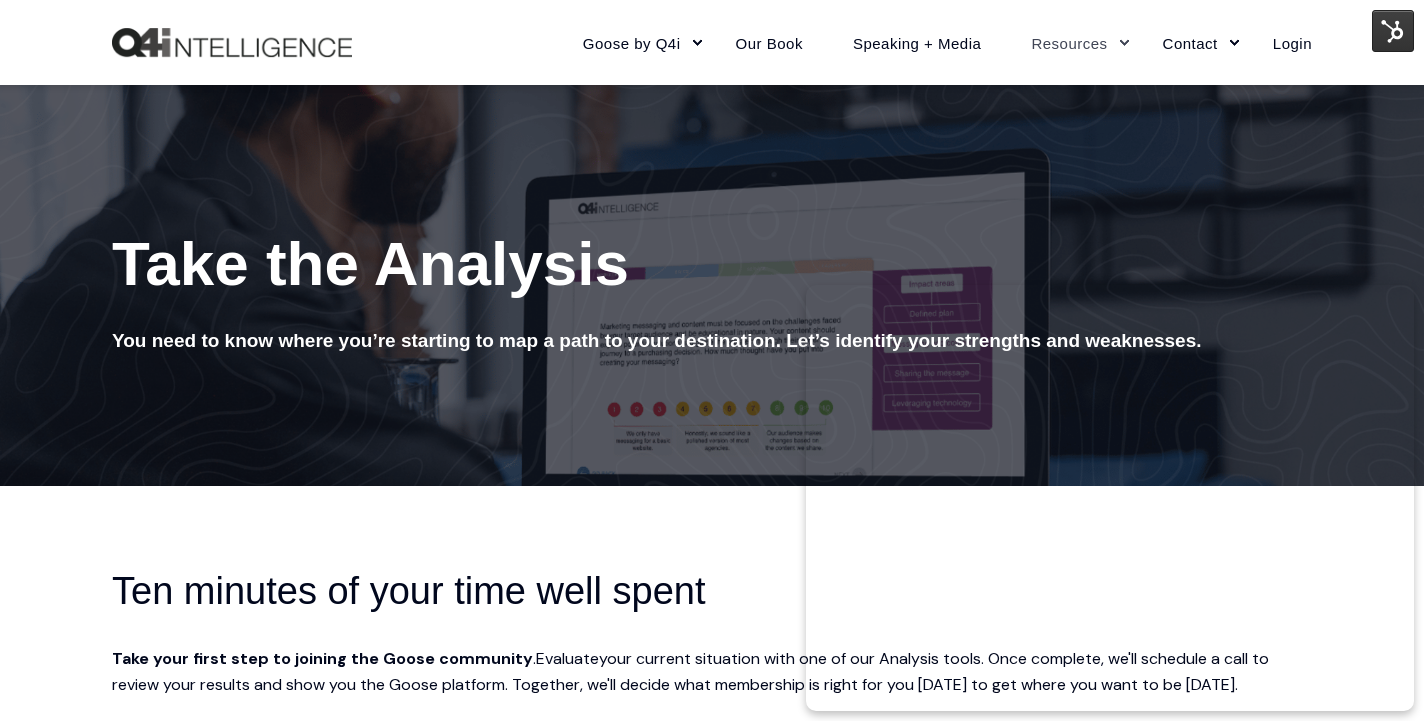 scroll, scrollTop: 128, scrollLeft: 0, axis: vertical 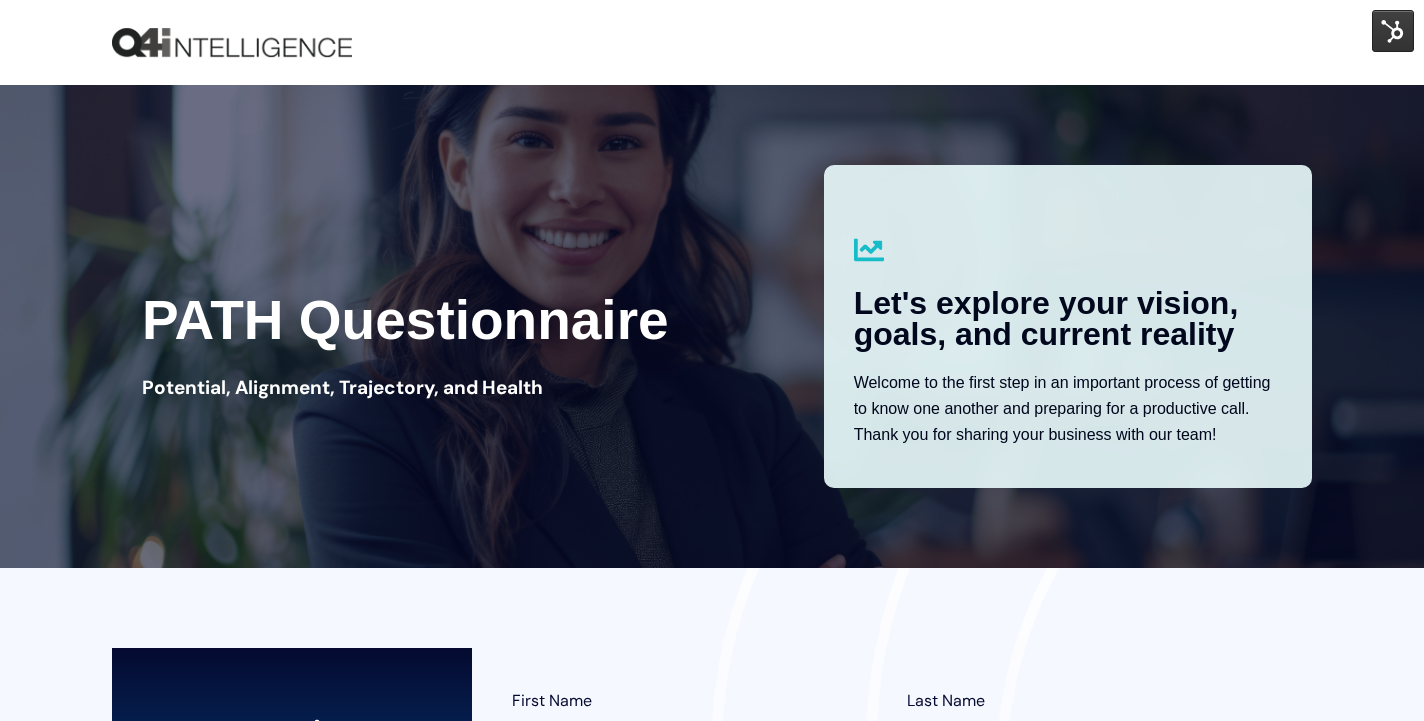 type on "[PERSON_NAME]" 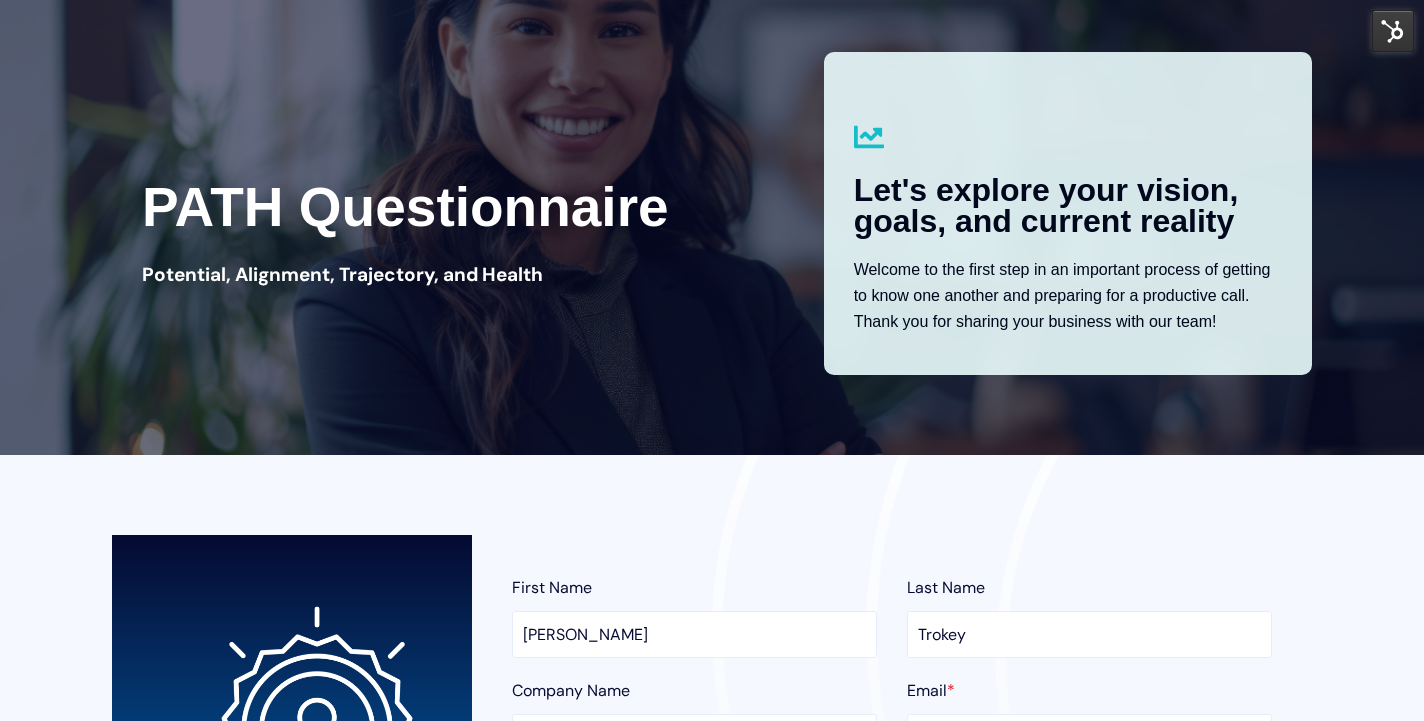 scroll, scrollTop: 0, scrollLeft: 0, axis: both 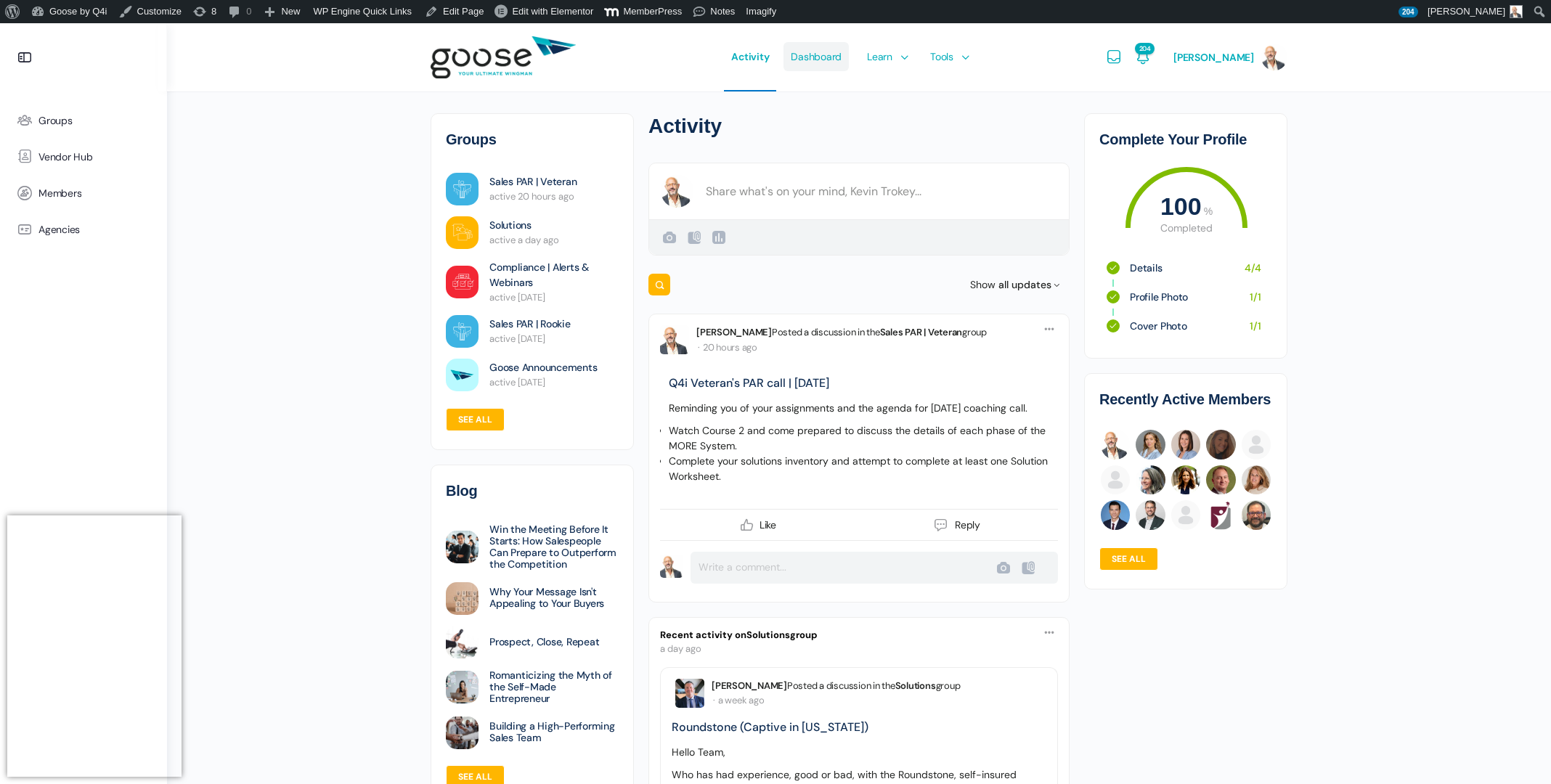 click on "Dashboard" at bounding box center (816, 57) 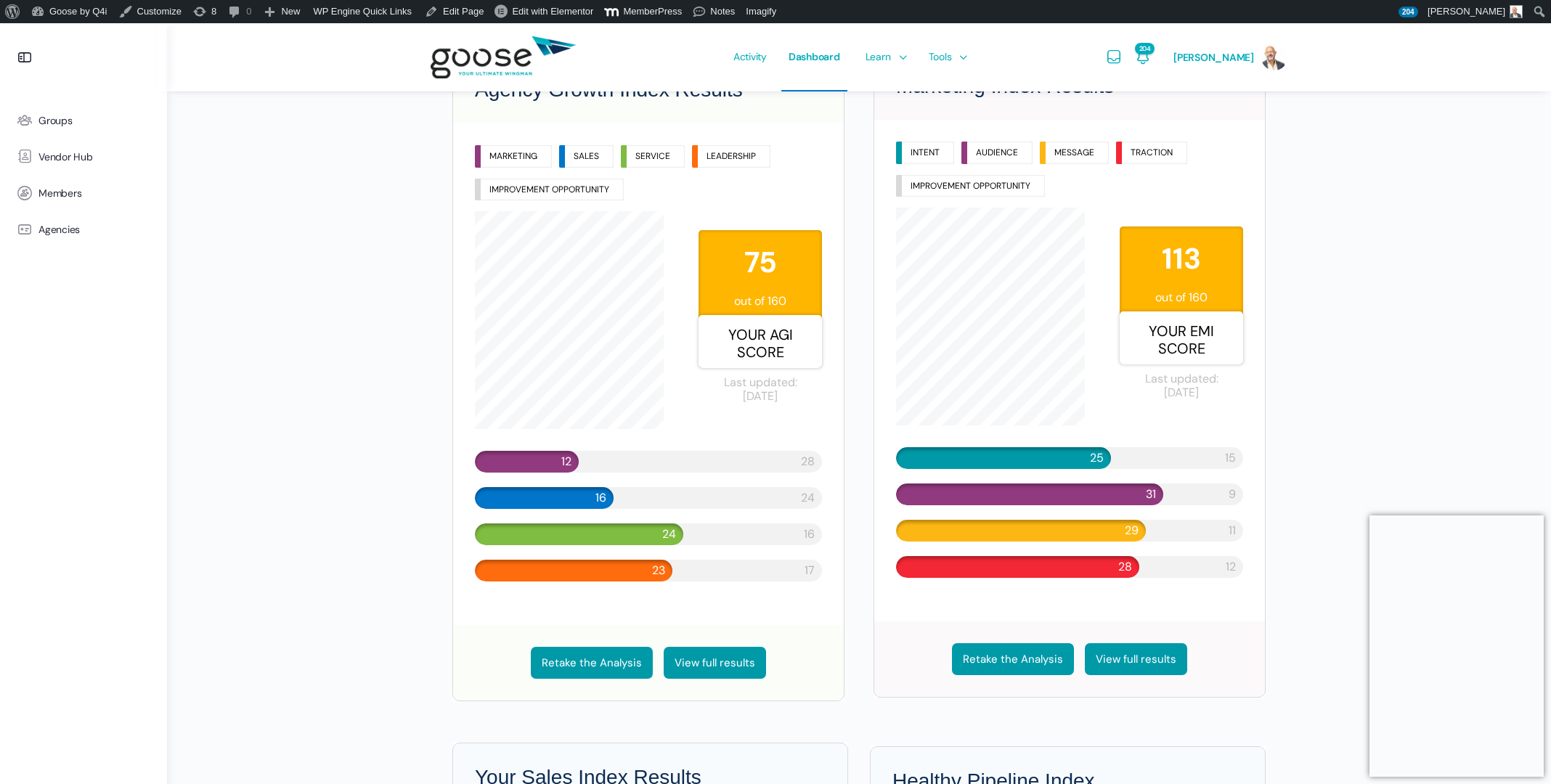 scroll, scrollTop: 484, scrollLeft: 0, axis: vertical 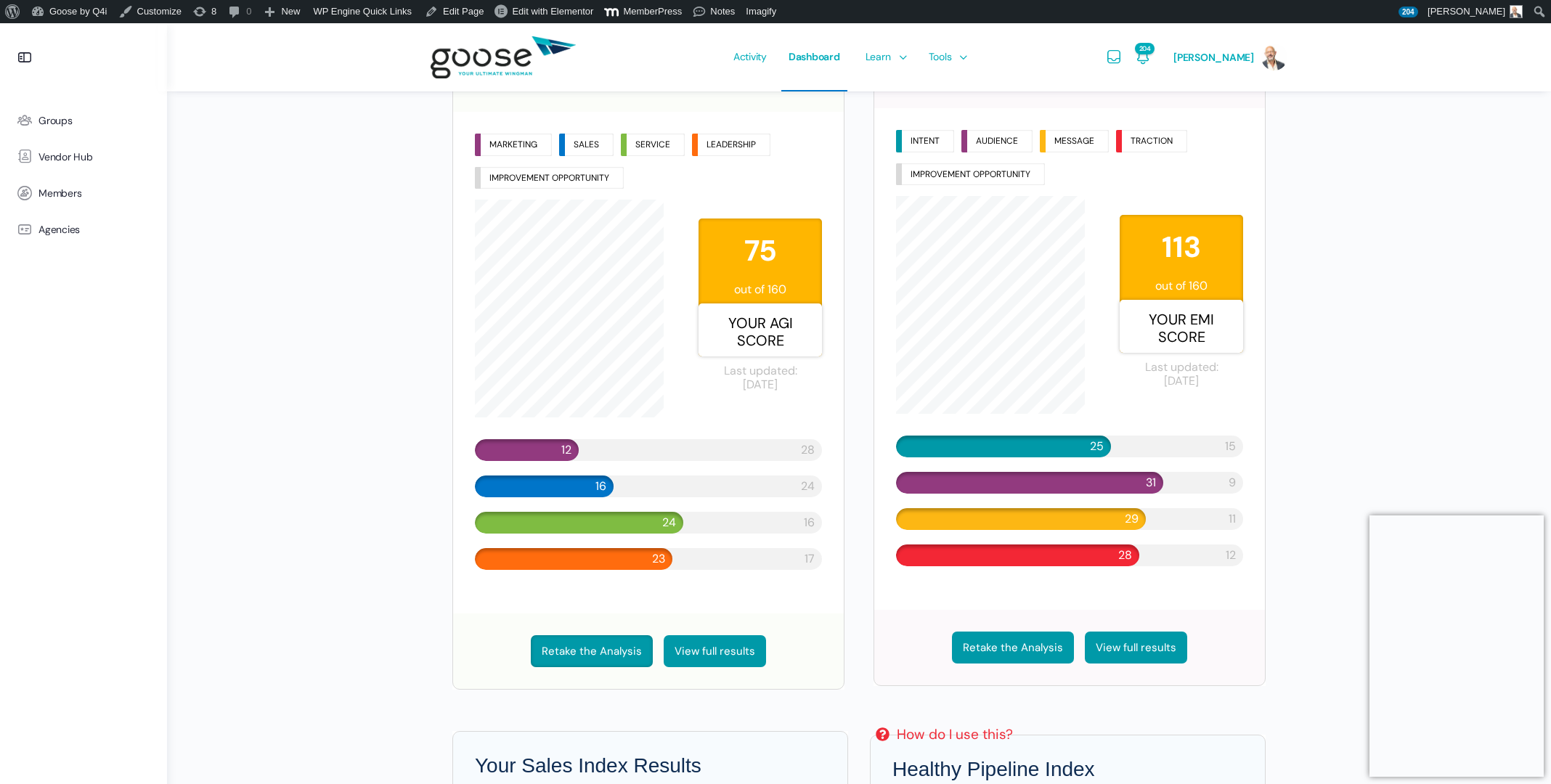 click on "Retake the Analysis" at bounding box center [592, 651] 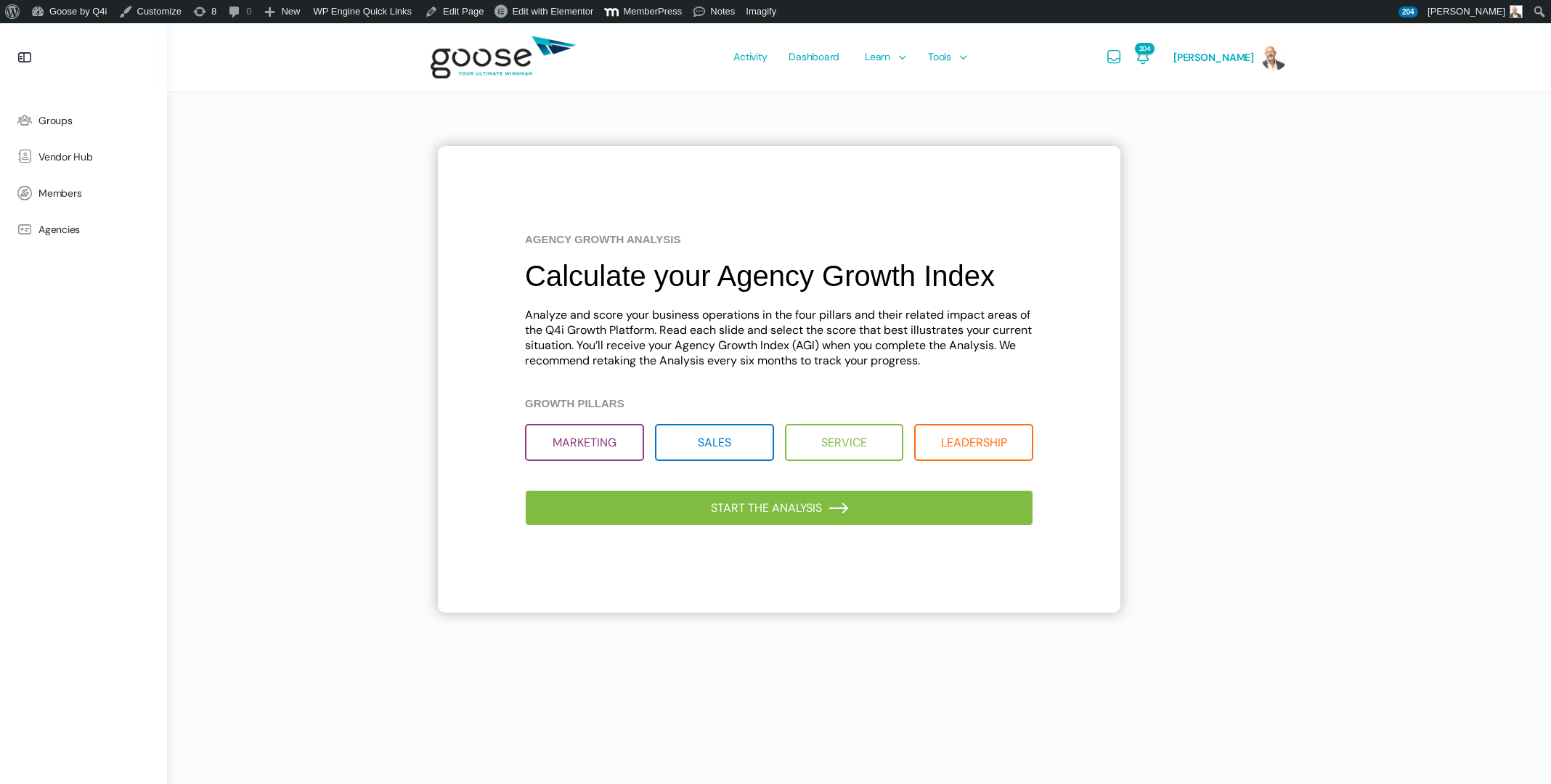 scroll, scrollTop: 0, scrollLeft: 0, axis: both 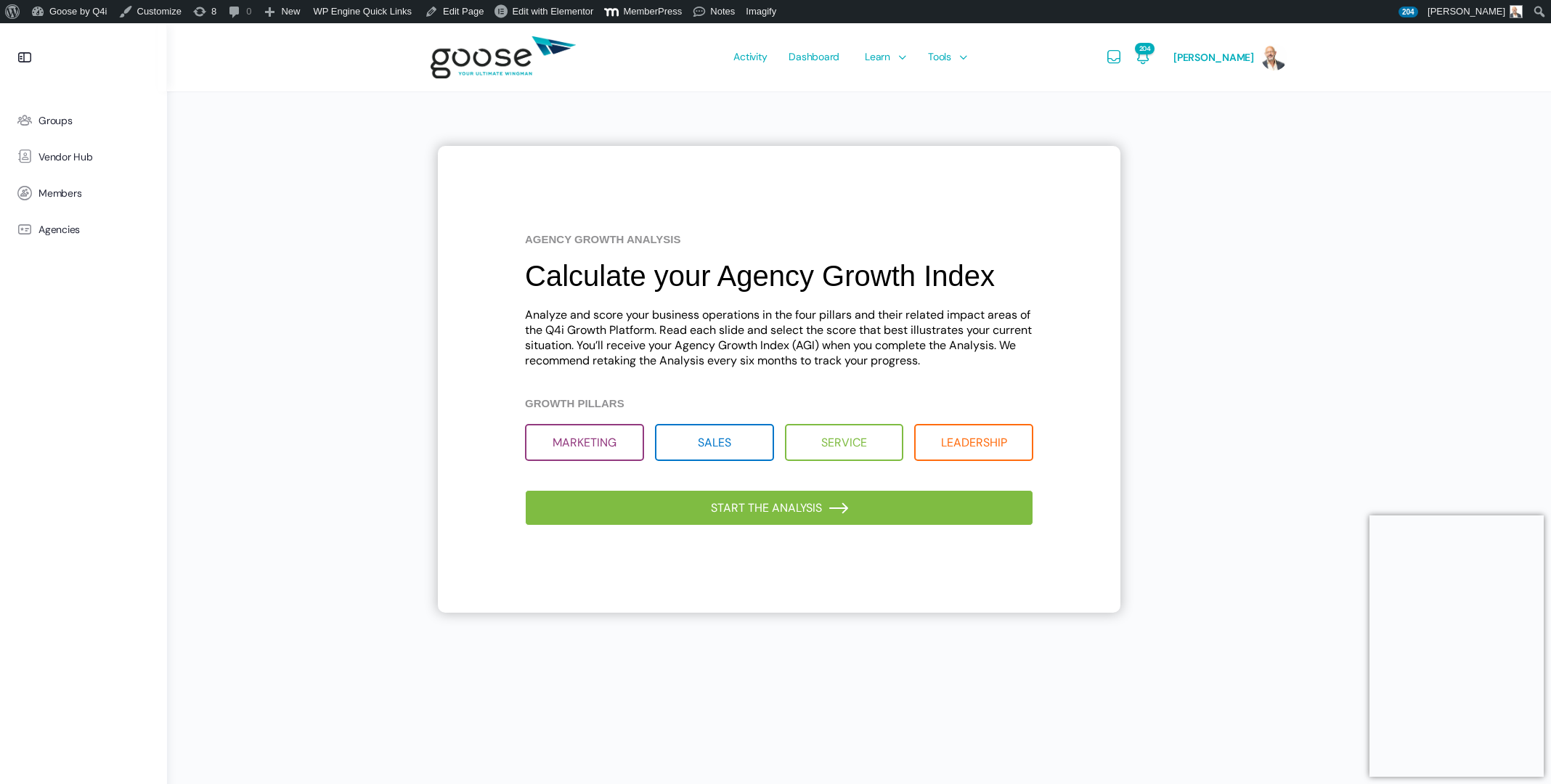 click on "Leadership" at bounding box center (974, 442) 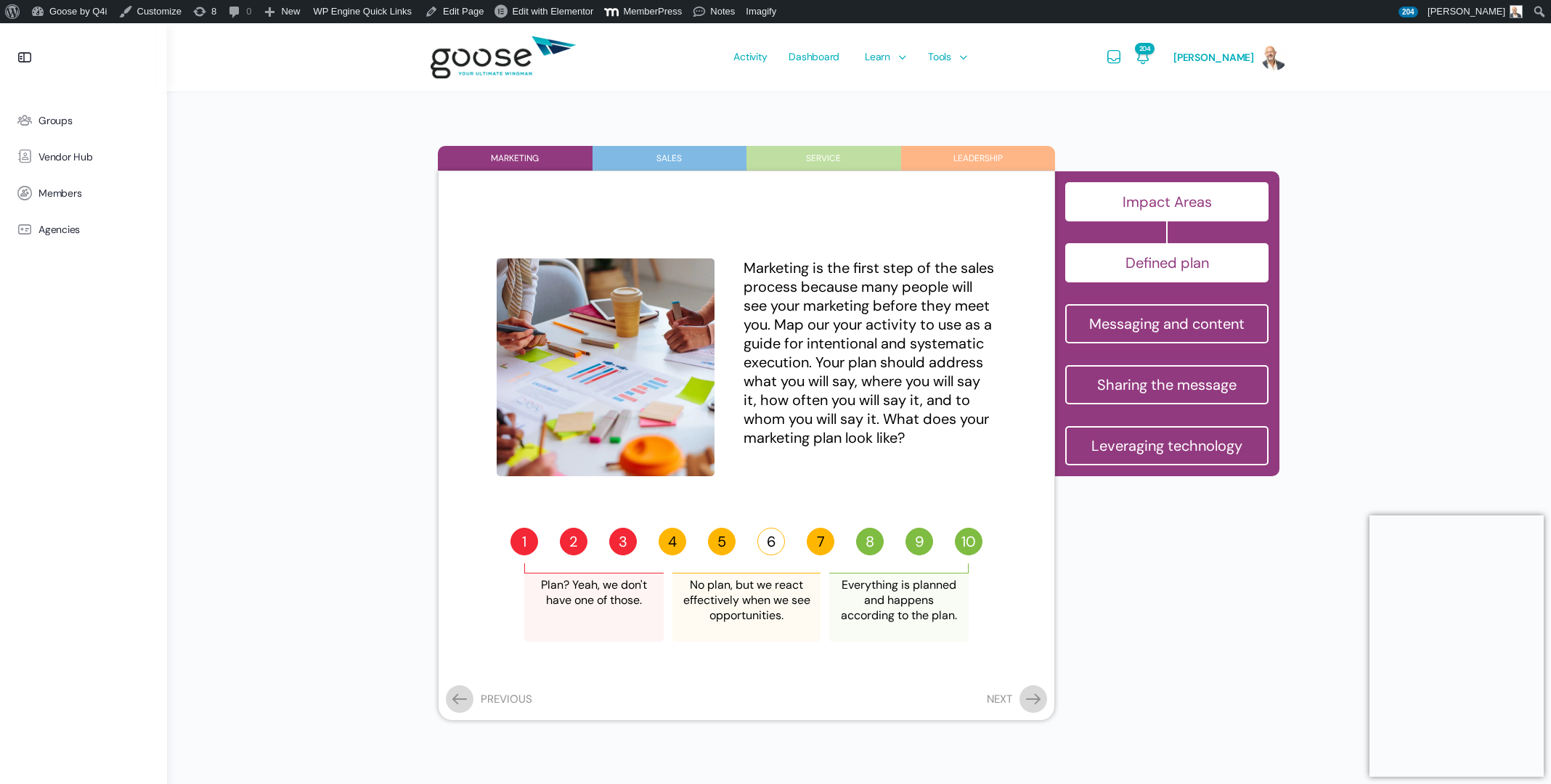 click on "6" at bounding box center [771, 542] 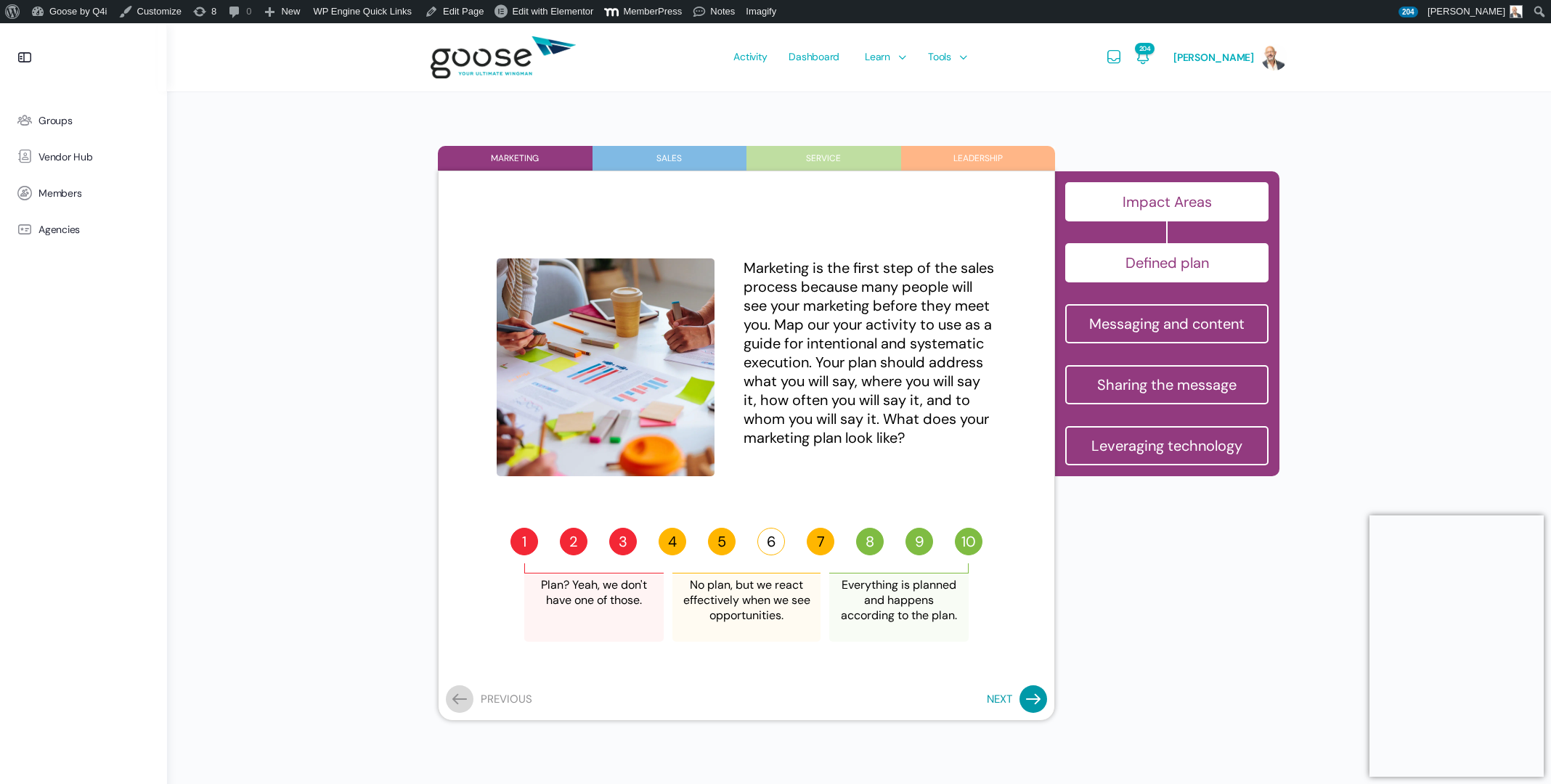 click at bounding box center (1033, 699) 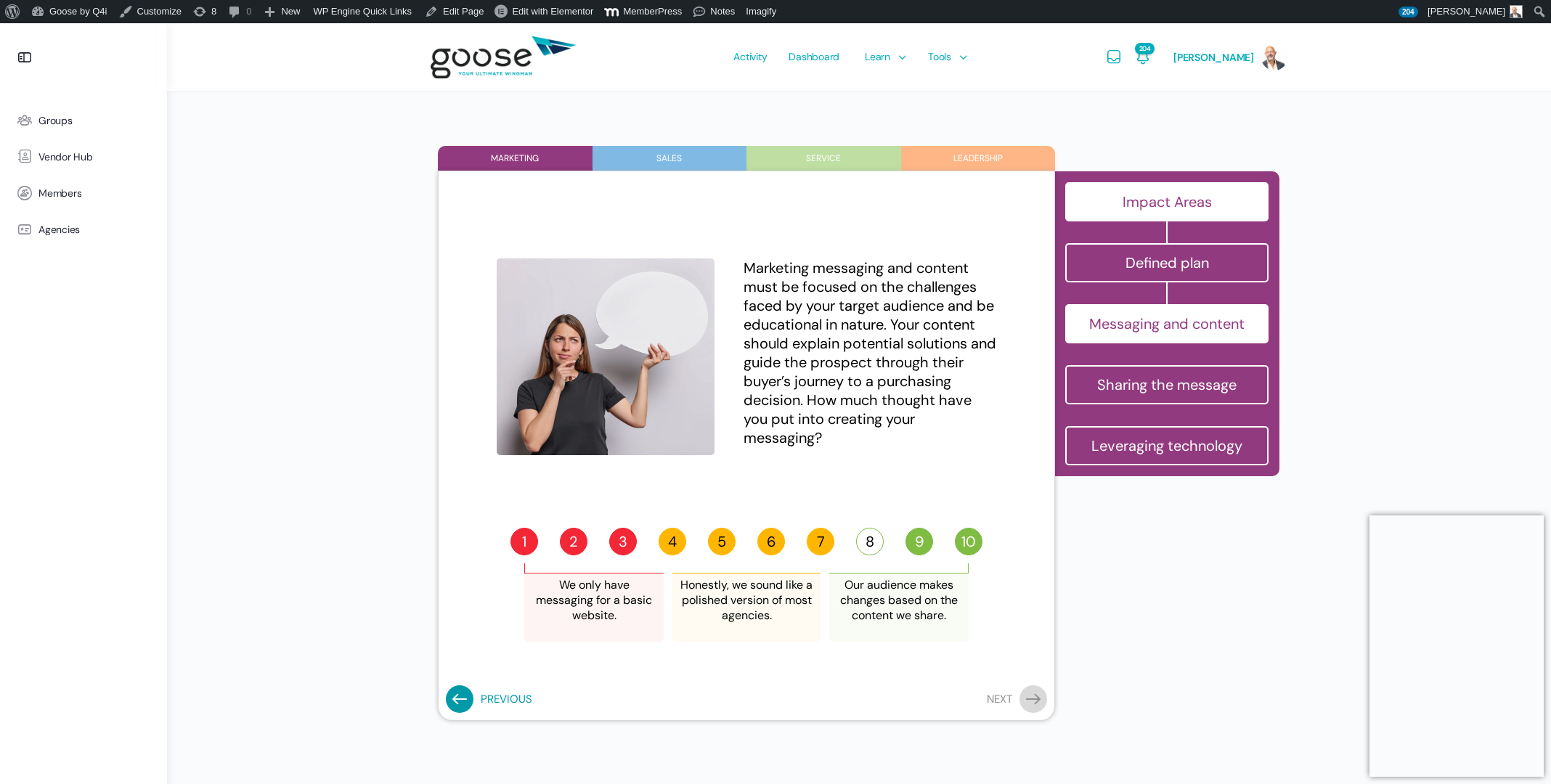 click on "8" at bounding box center (870, 542) 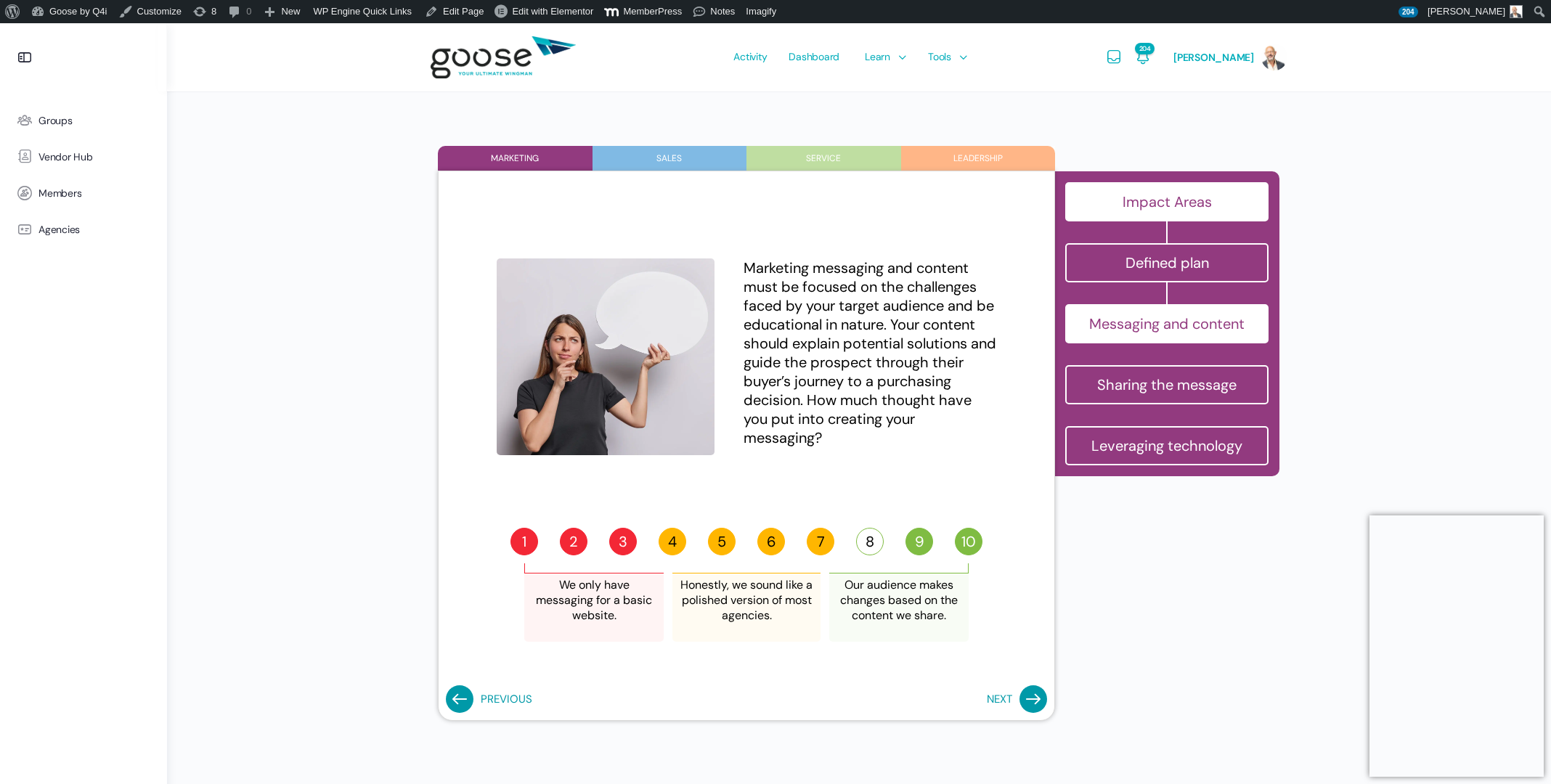 click 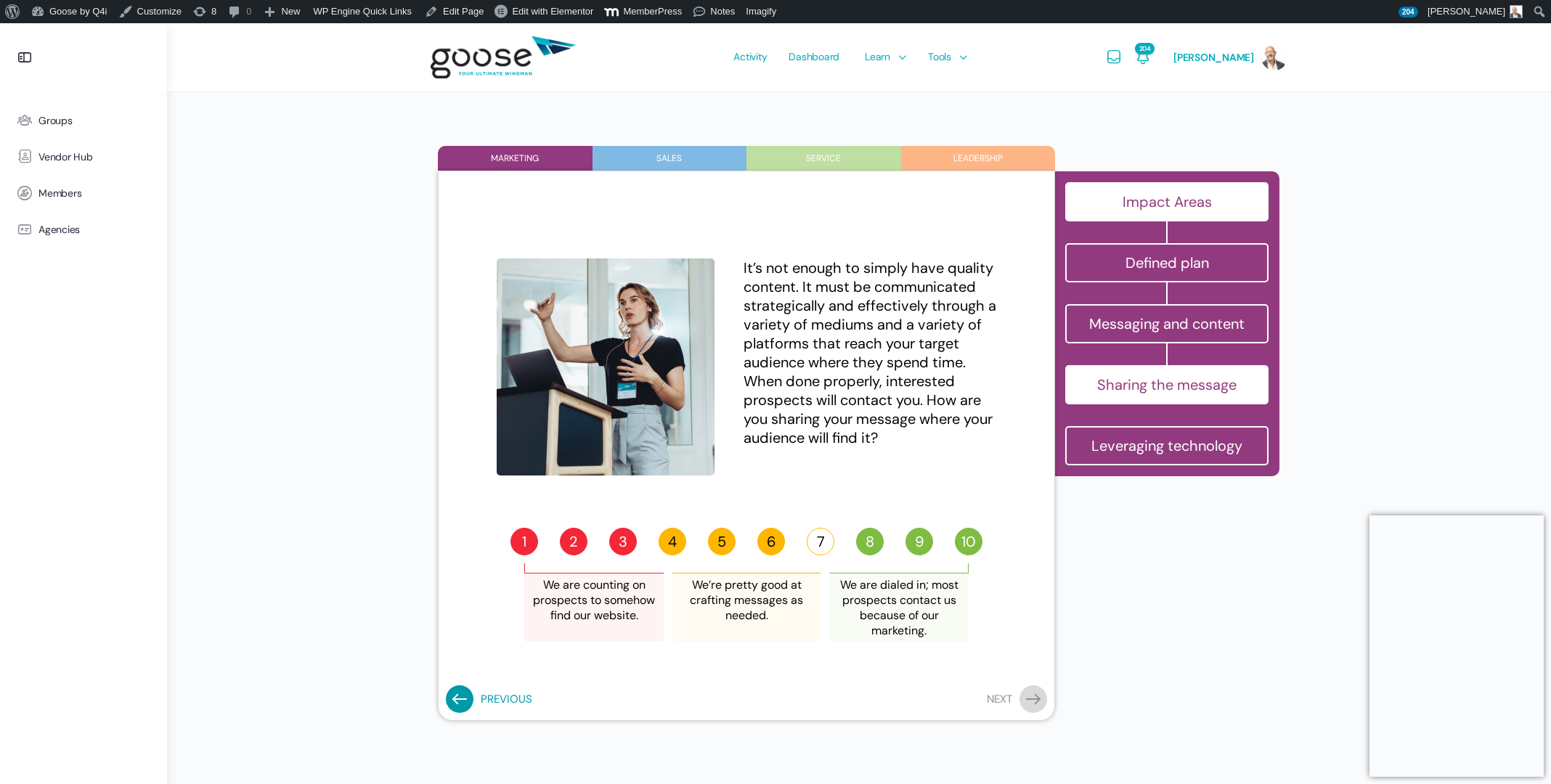 click on "7" at bounding box center [821, 542] 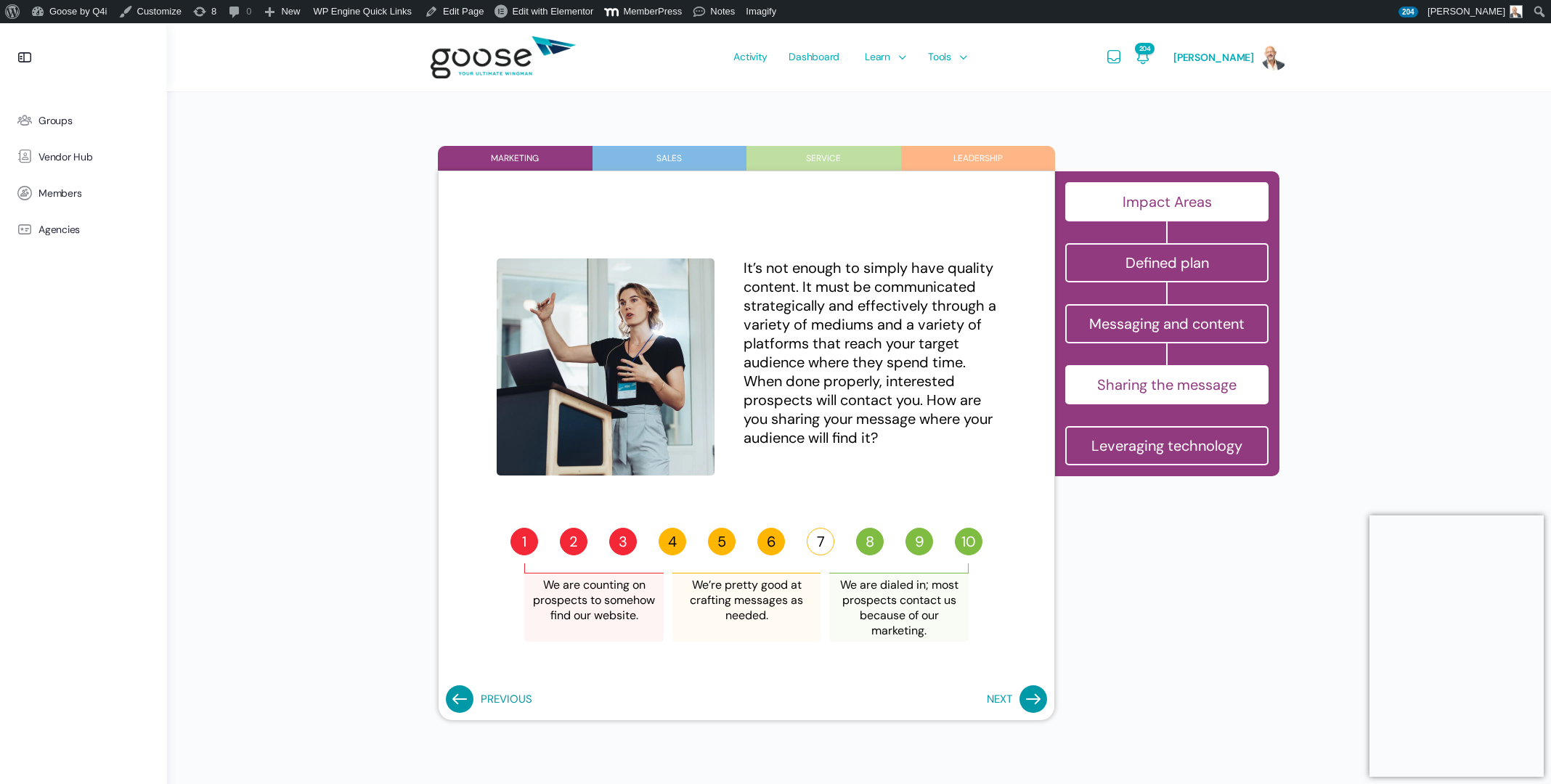click 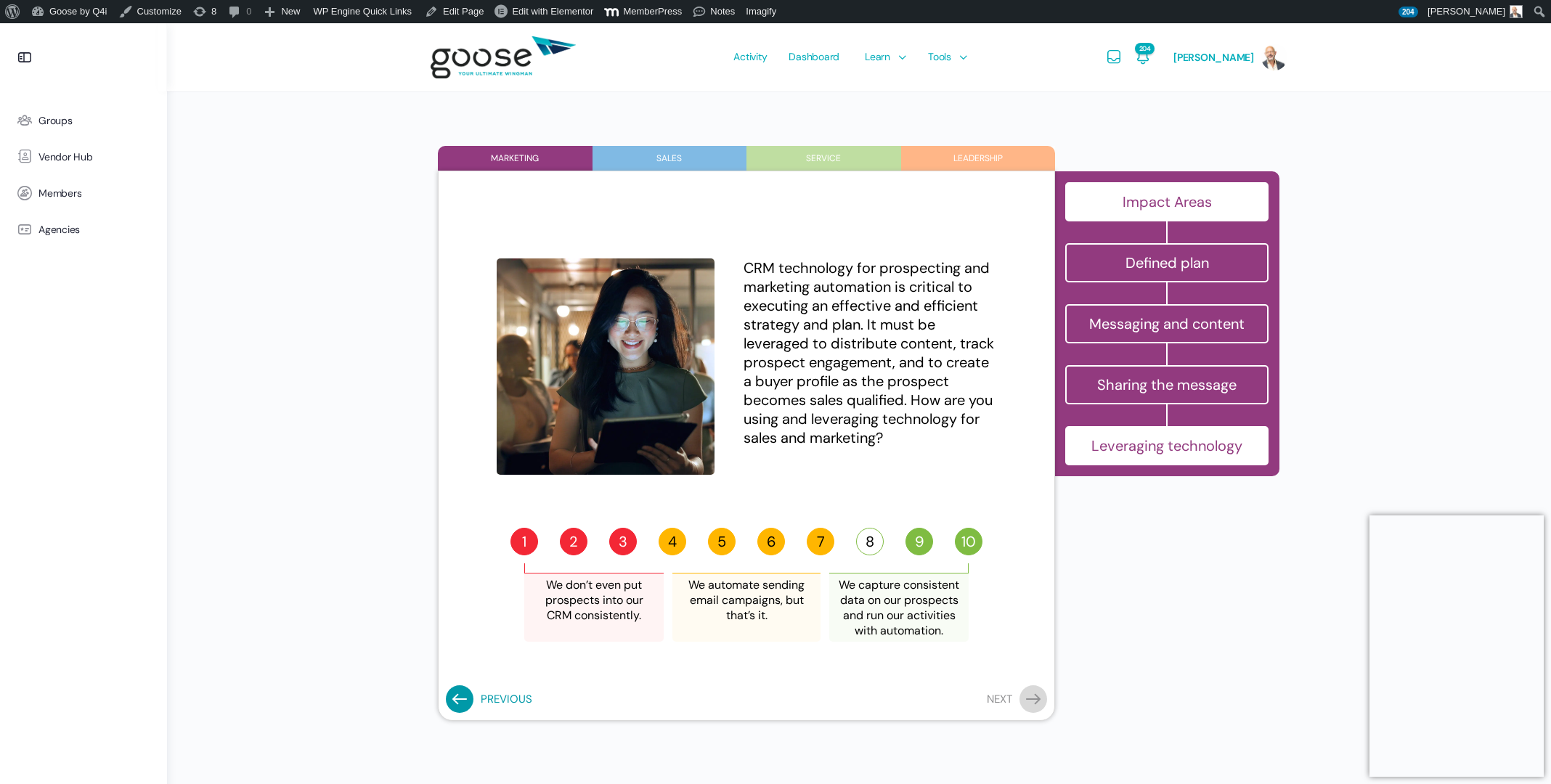 click on "8" at bounding box center (870, 542) 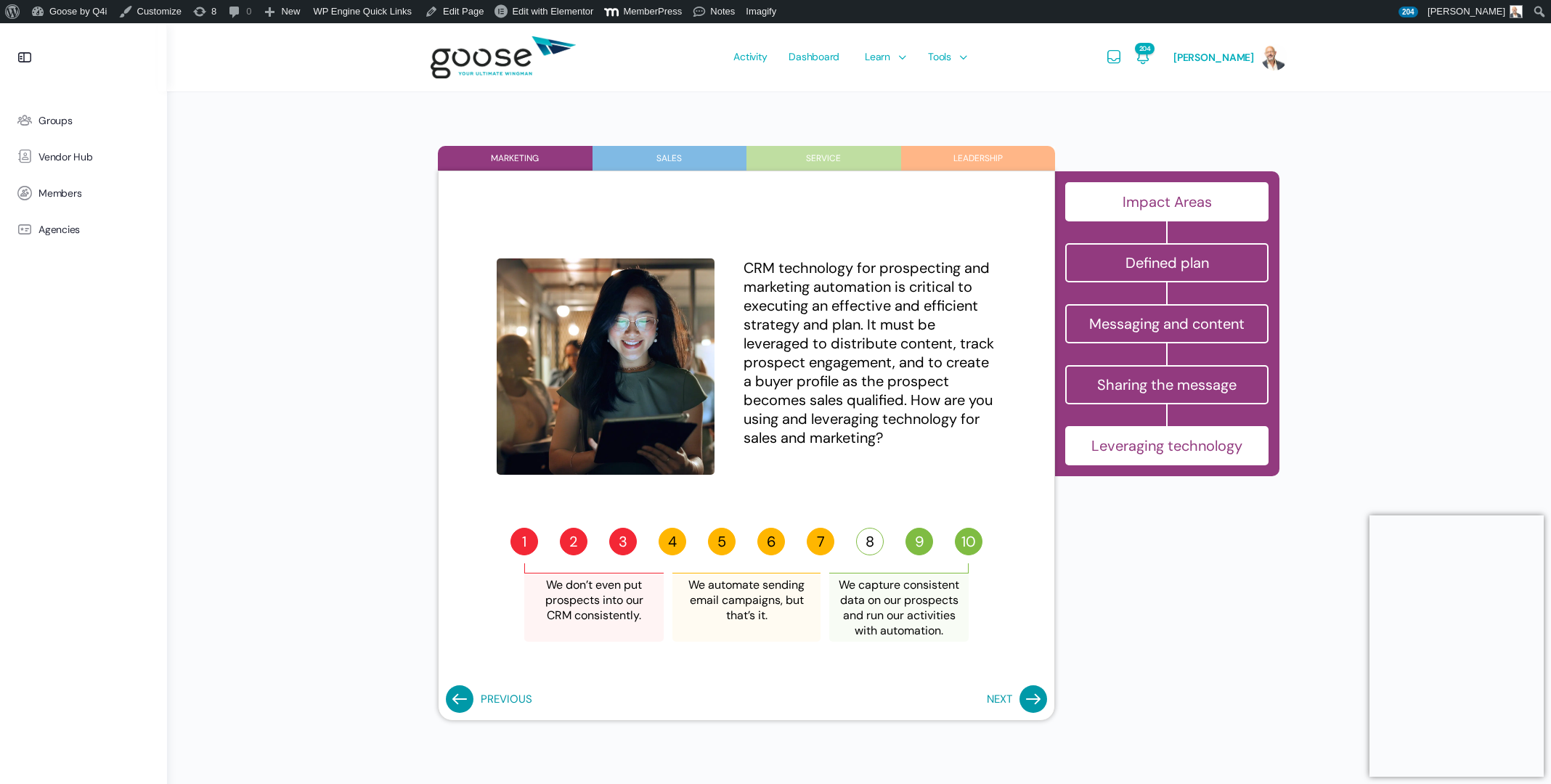 click at bounding box center [1033, 699] 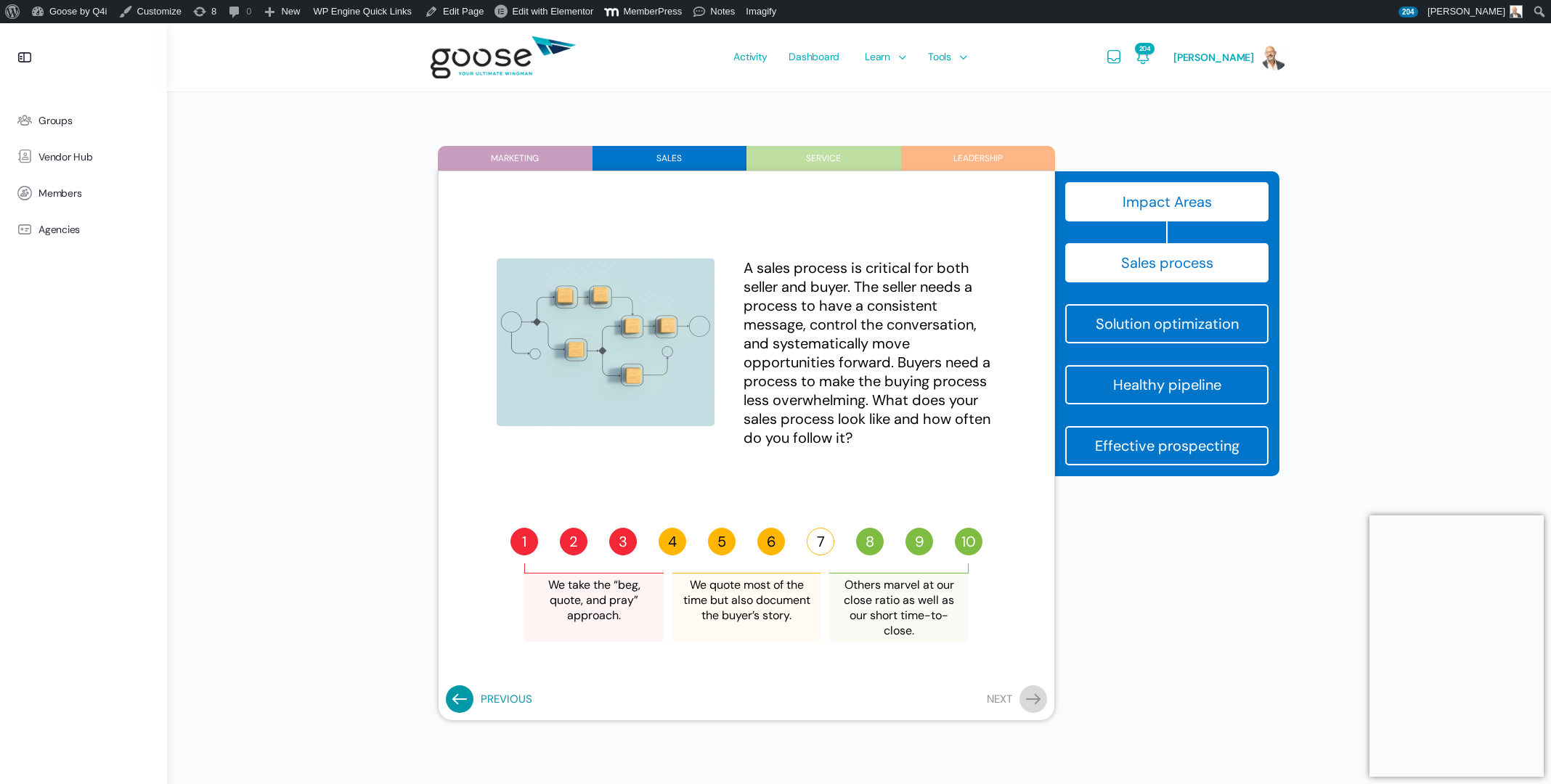 click on "7" at bounding box center (821, 542) 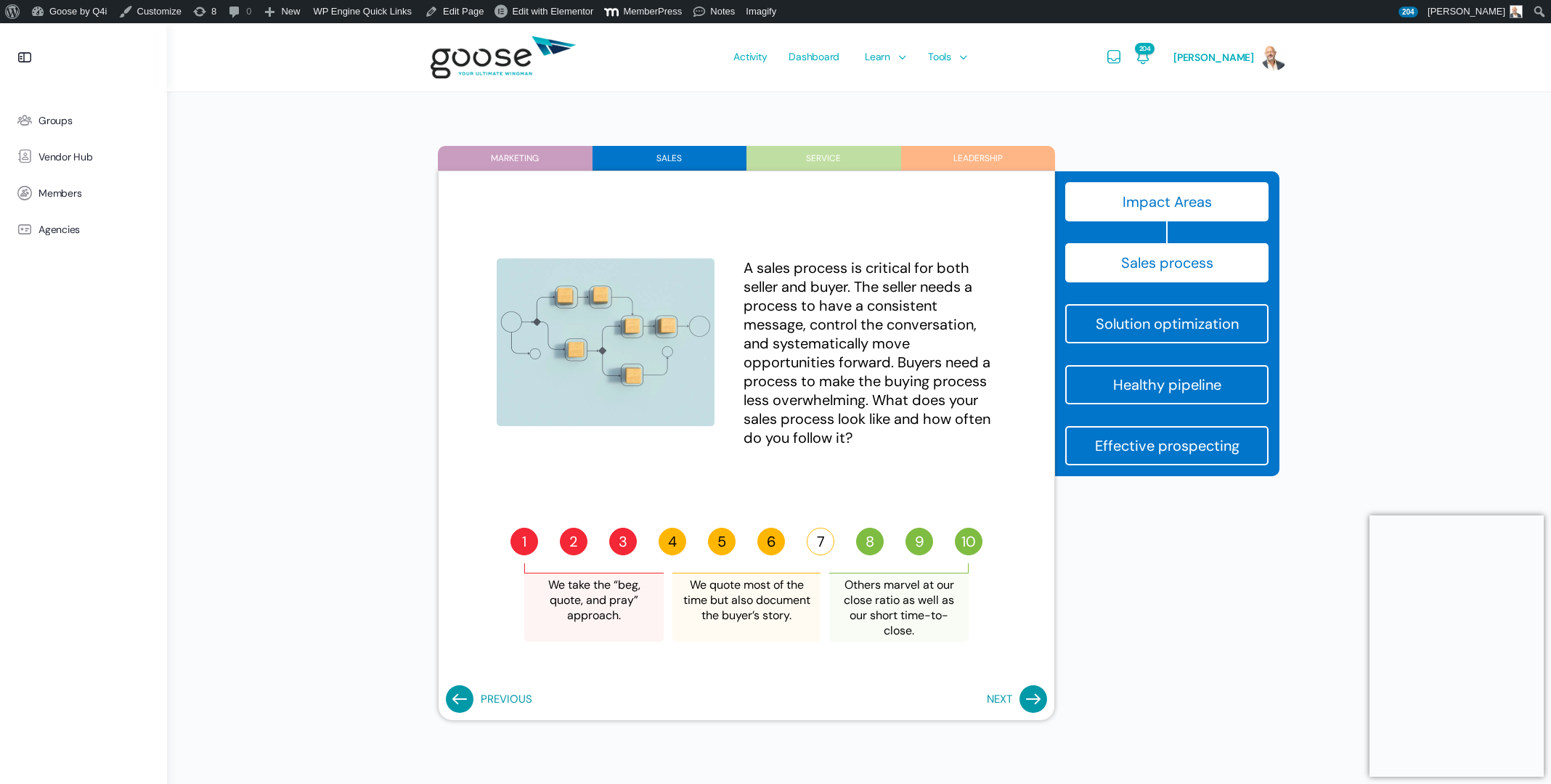 click 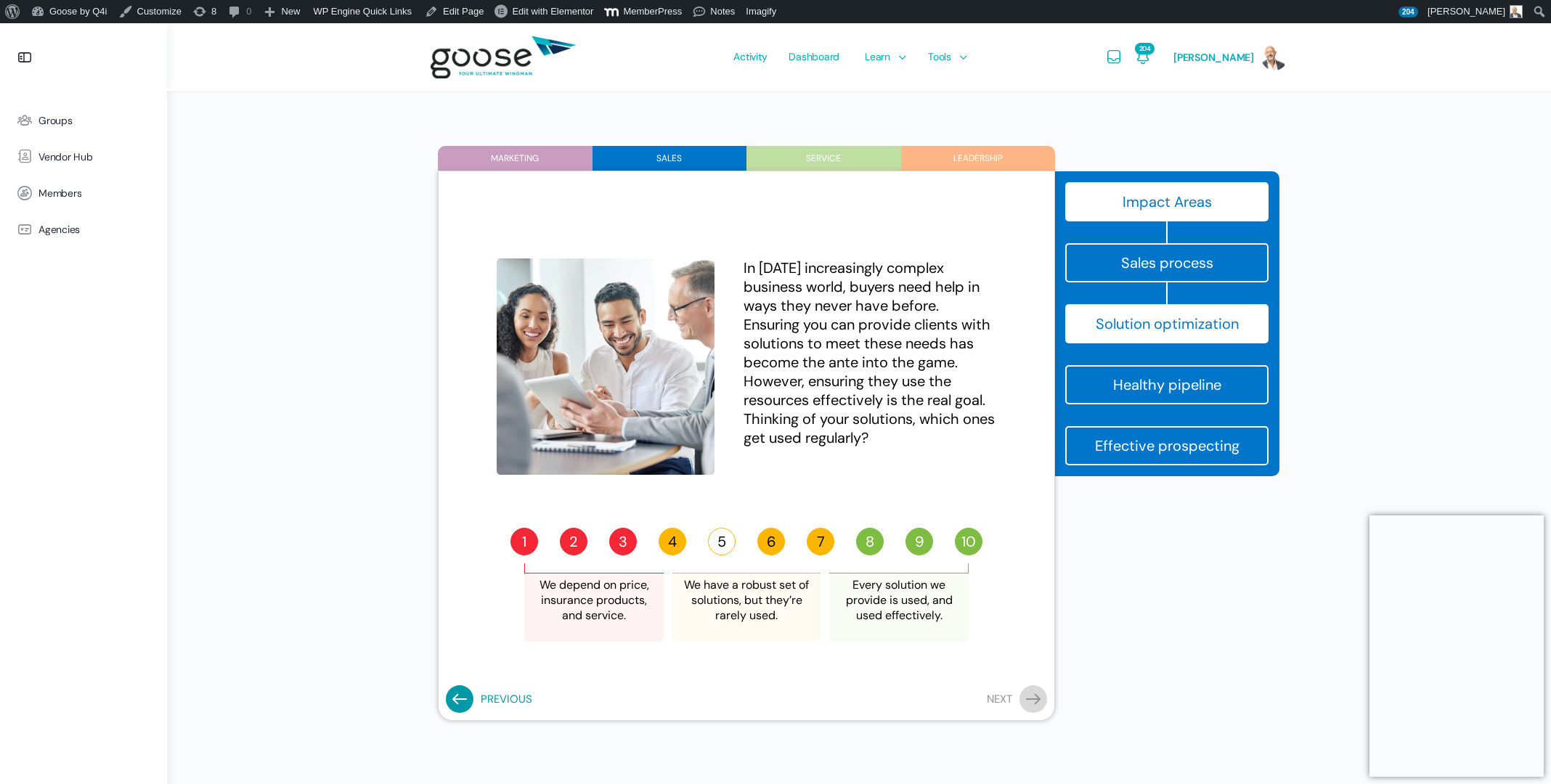 click on "5" at bounding box center [722, 542] 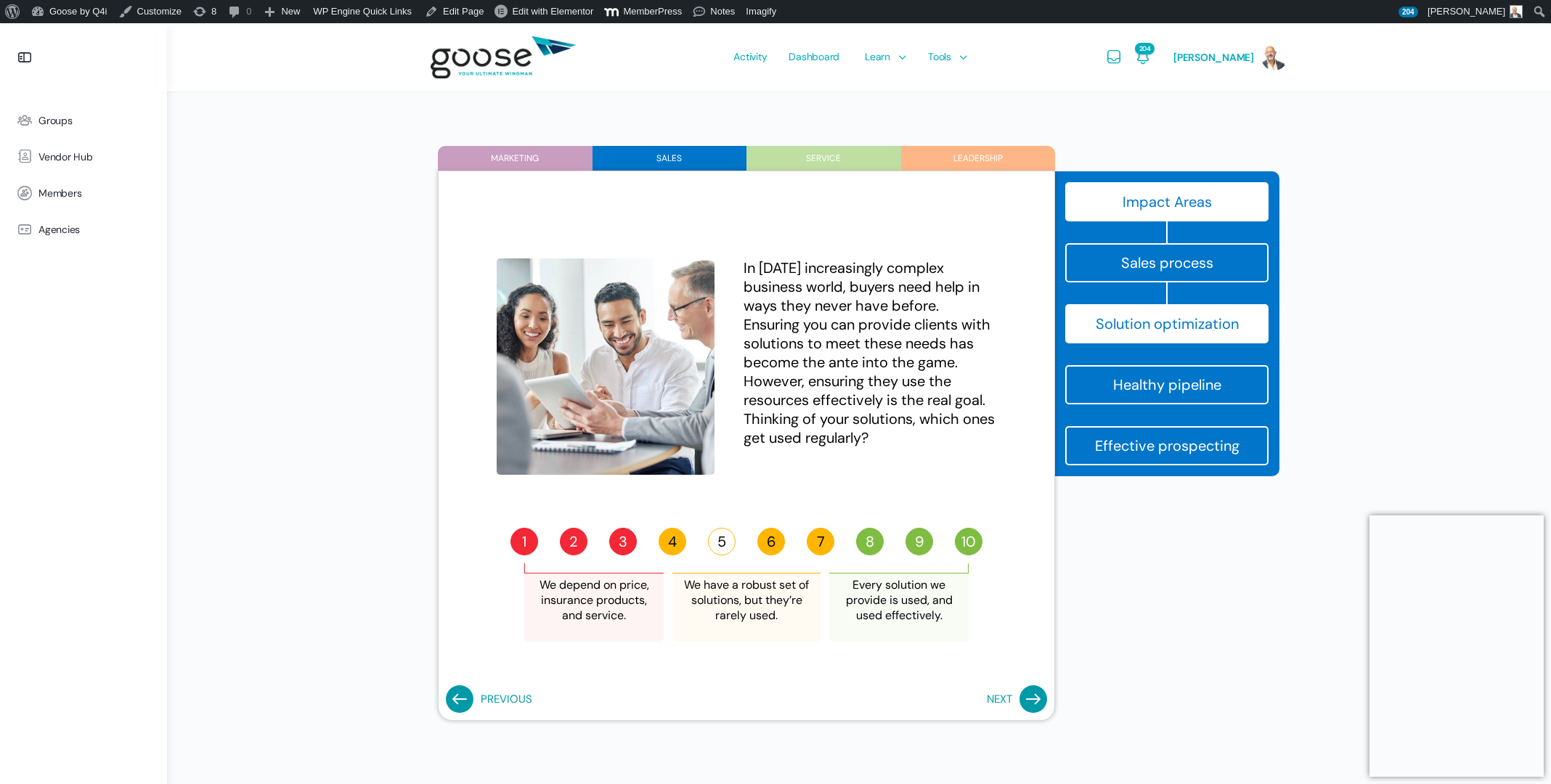 click 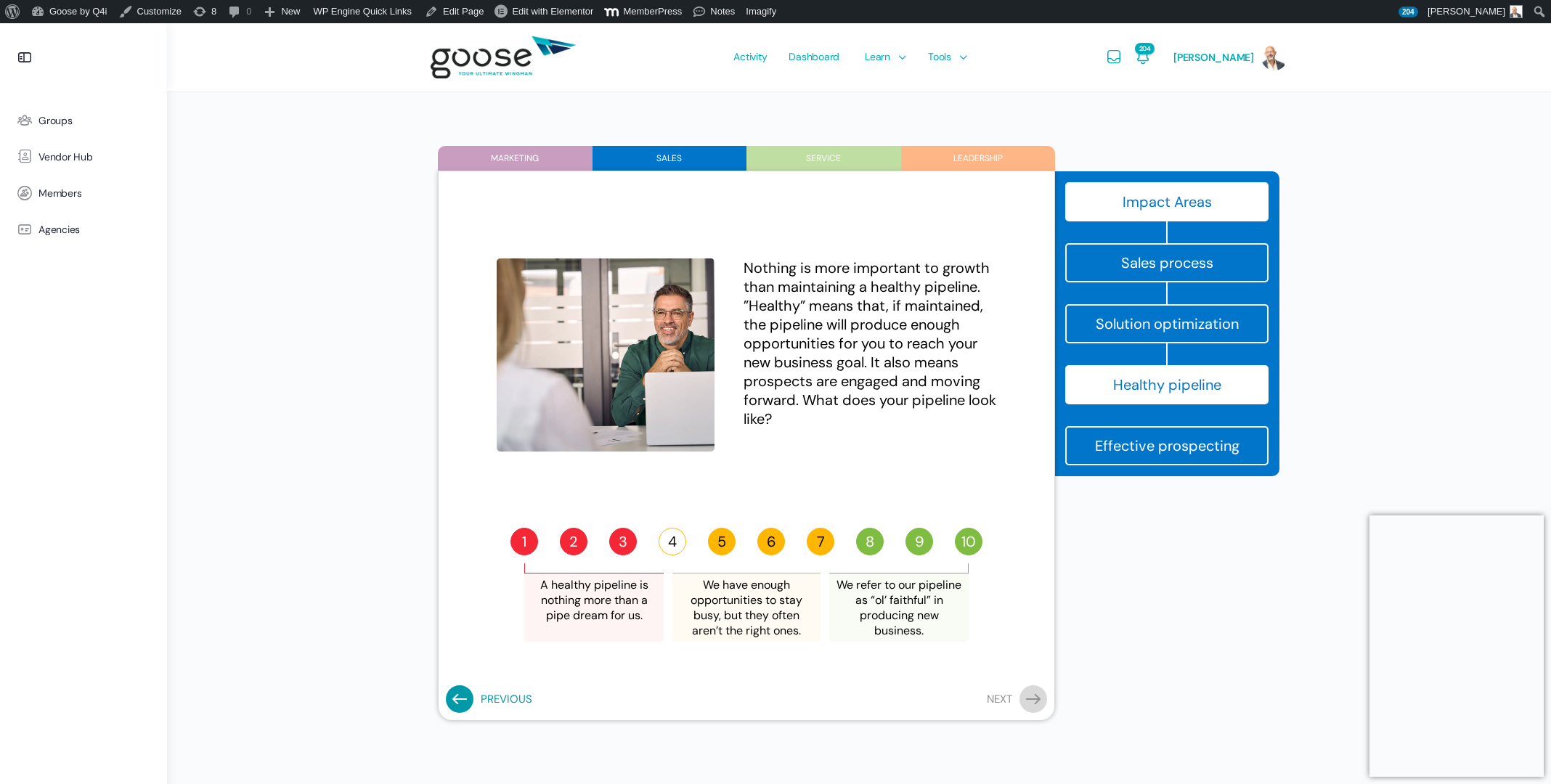 click on "4" at bounding box center [672, 542] 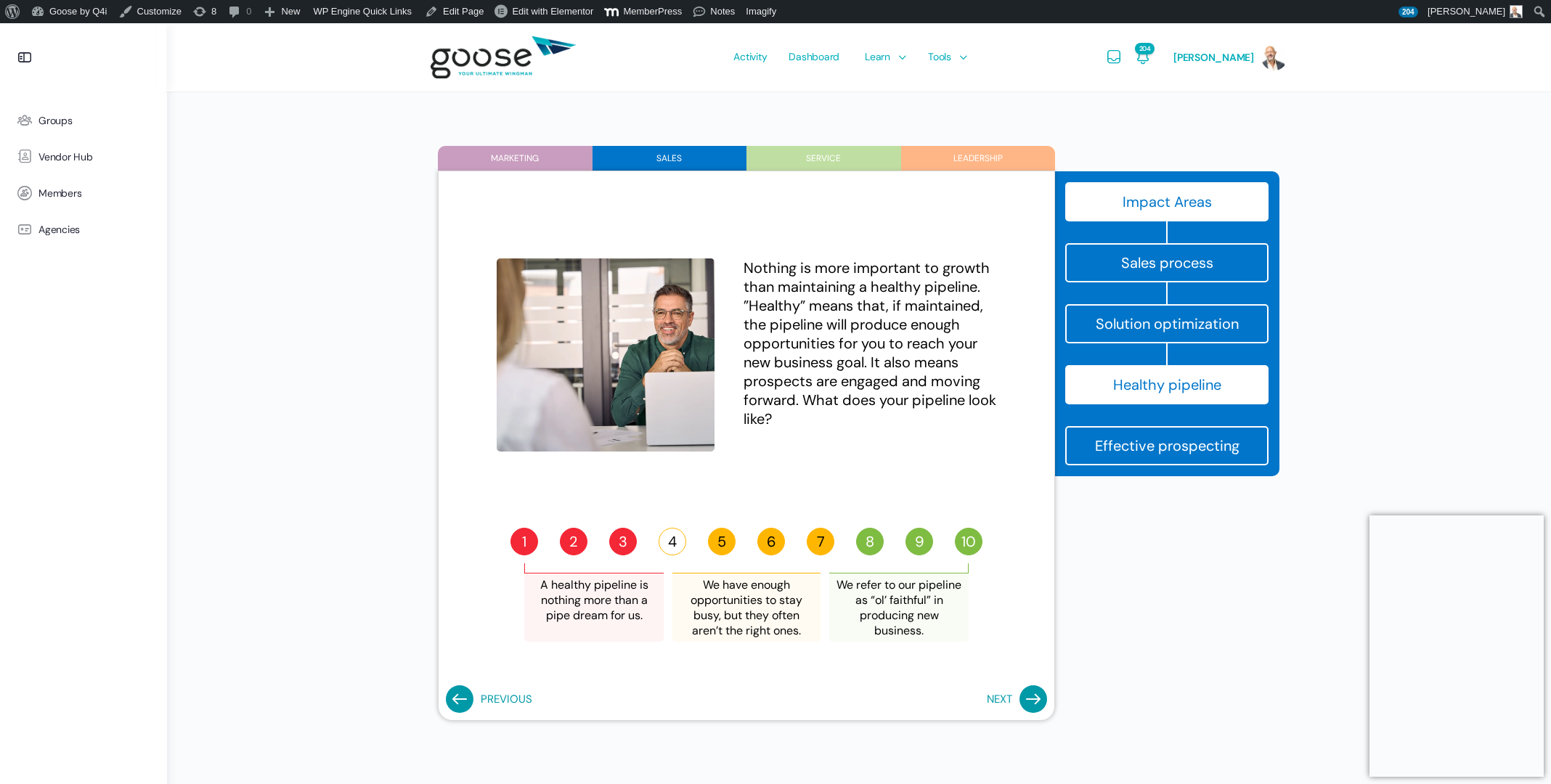 click 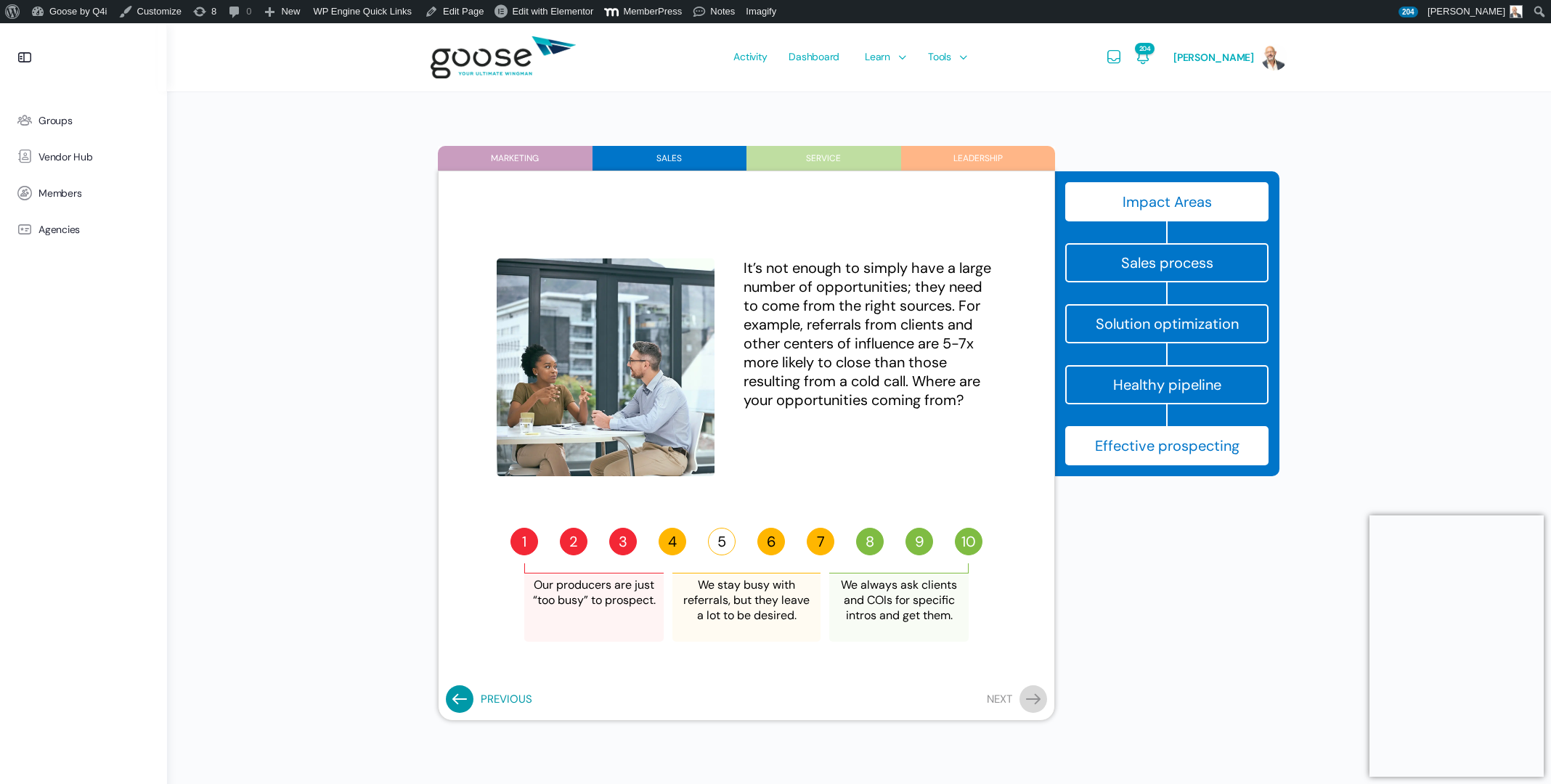 click on "5" at bounding box center (722, 542) 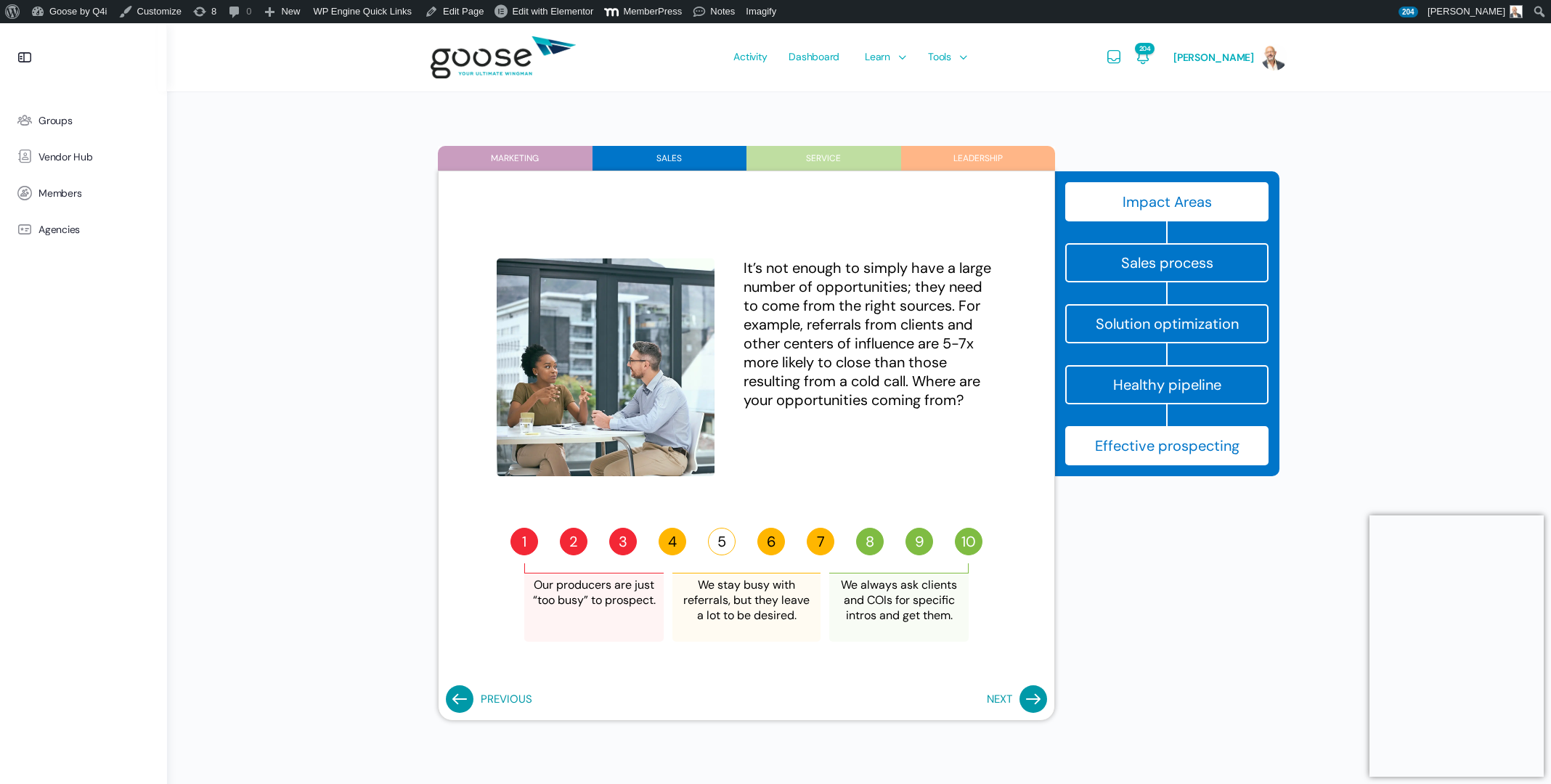 click 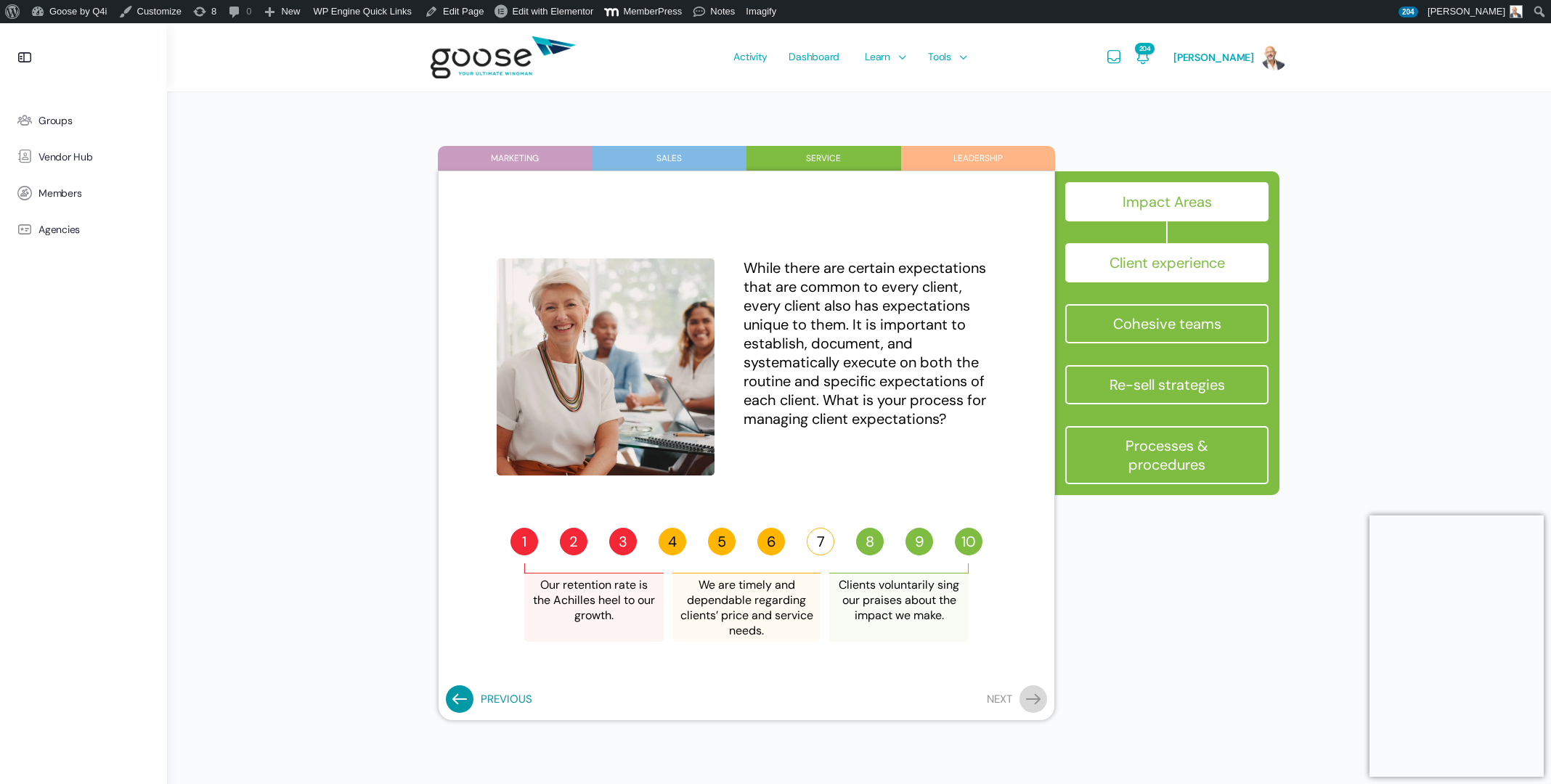 click on "7" at bounding box center [821, 542] 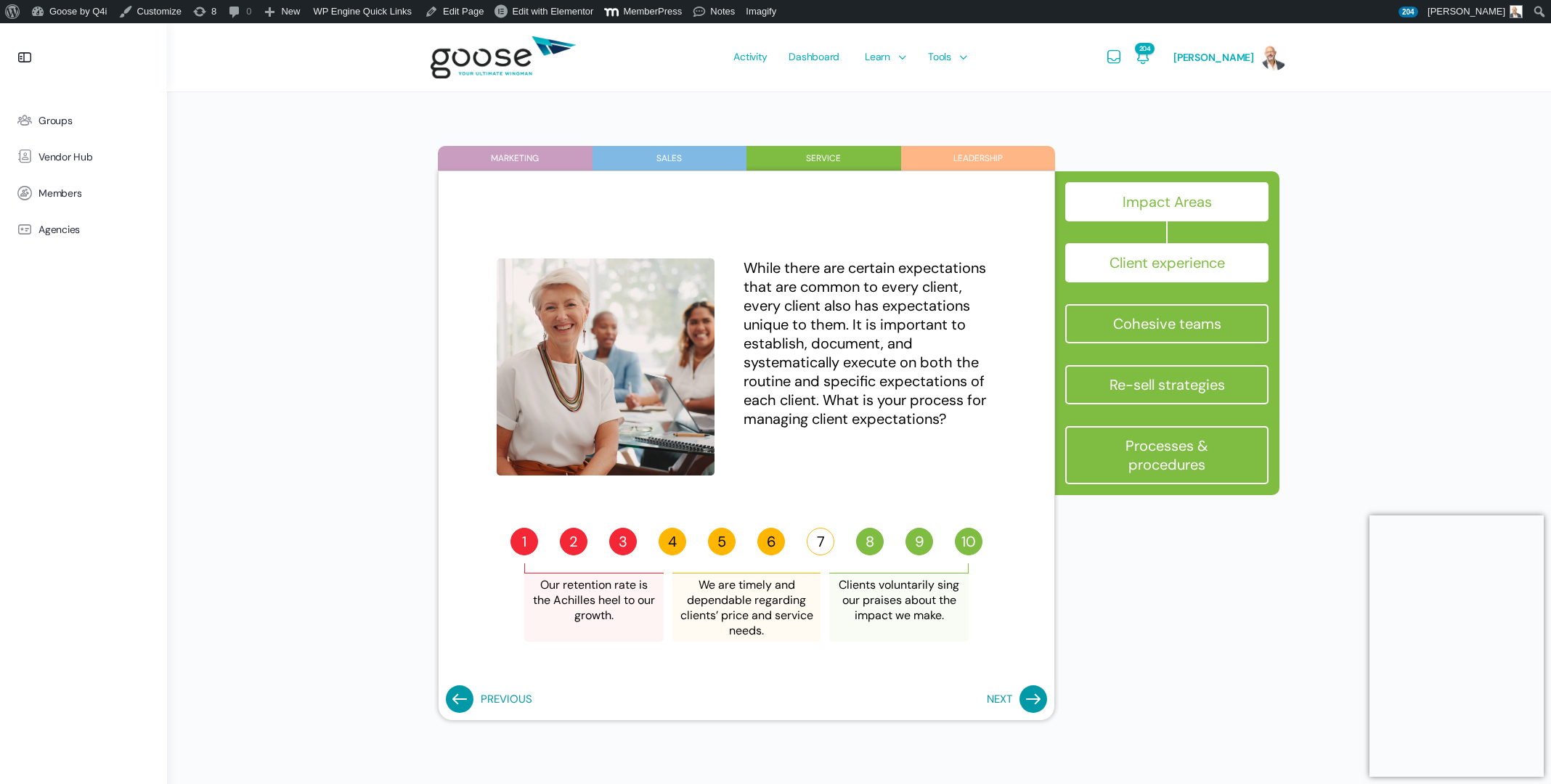 click 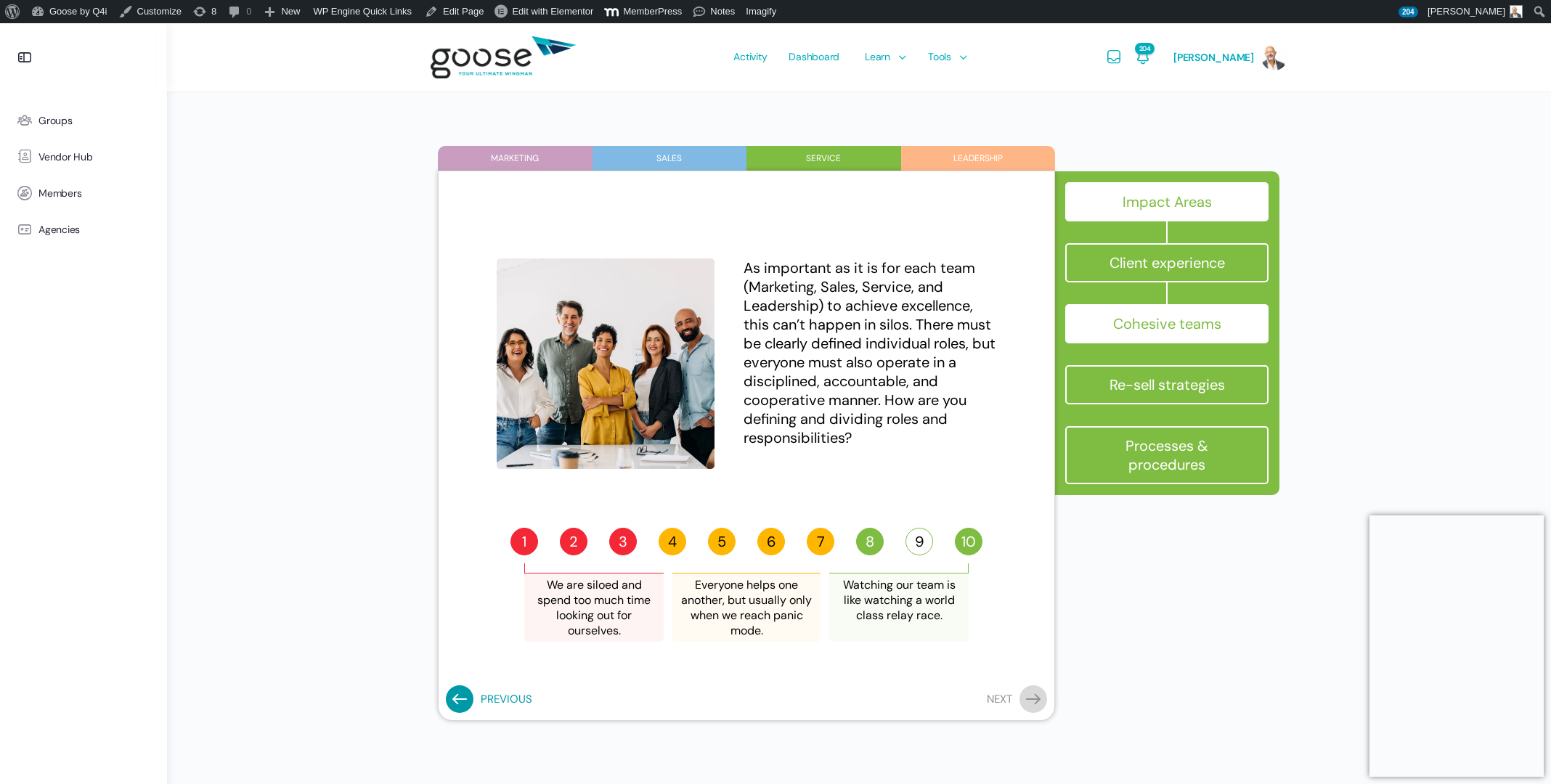 click on "9" at bounding box center (919, 542) 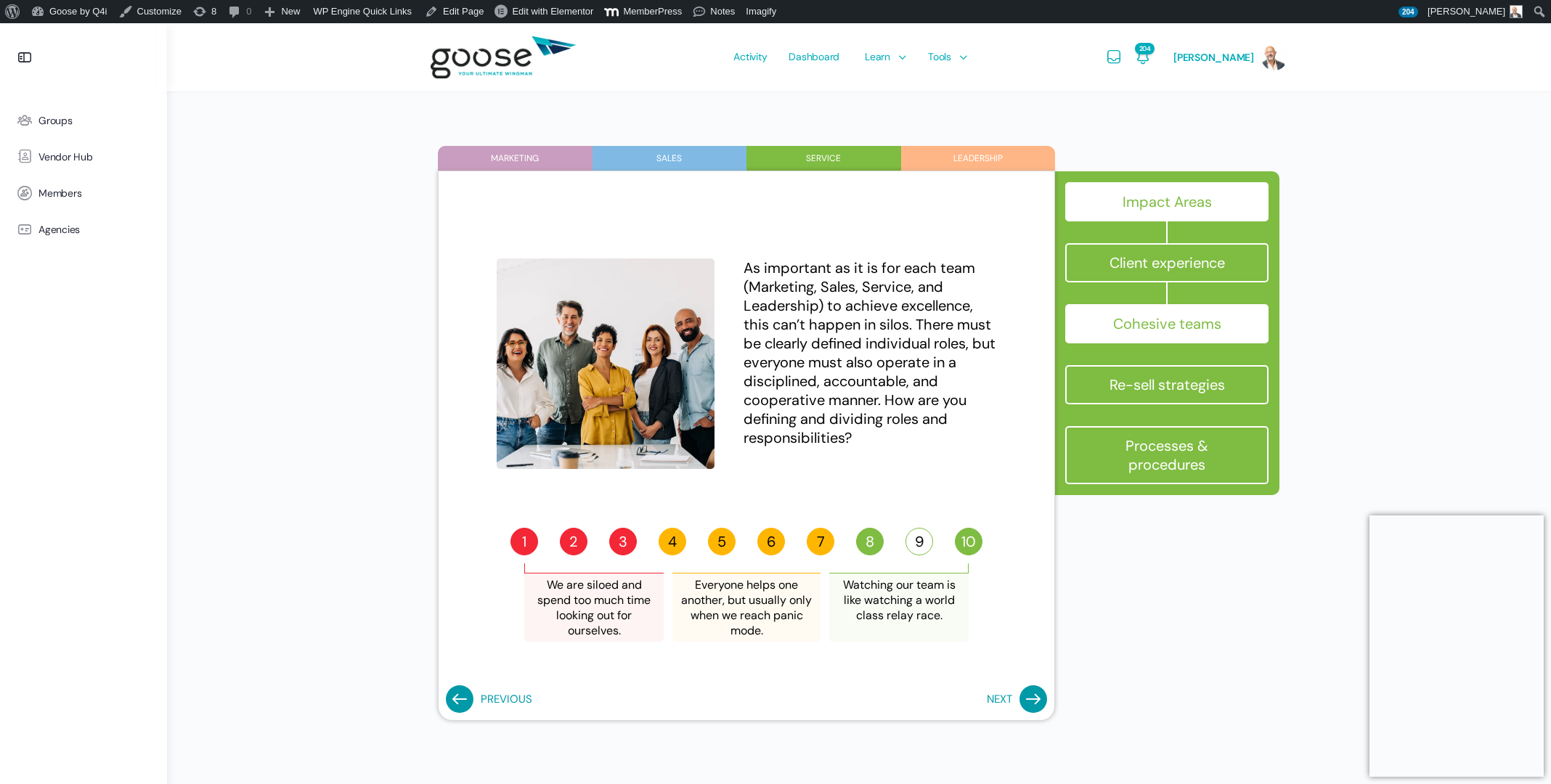 click 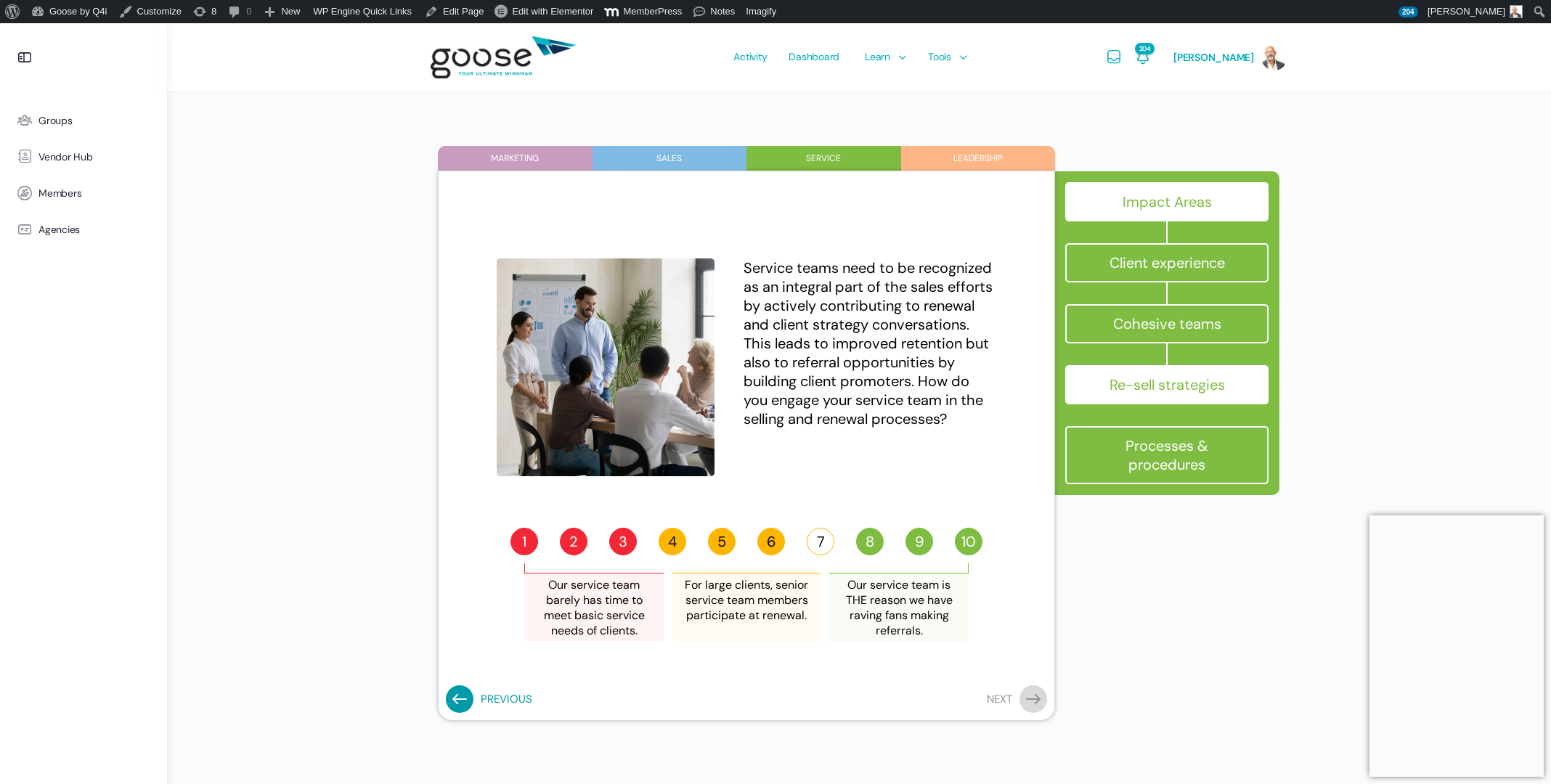 click on "7" at bounding box center (821, 542) 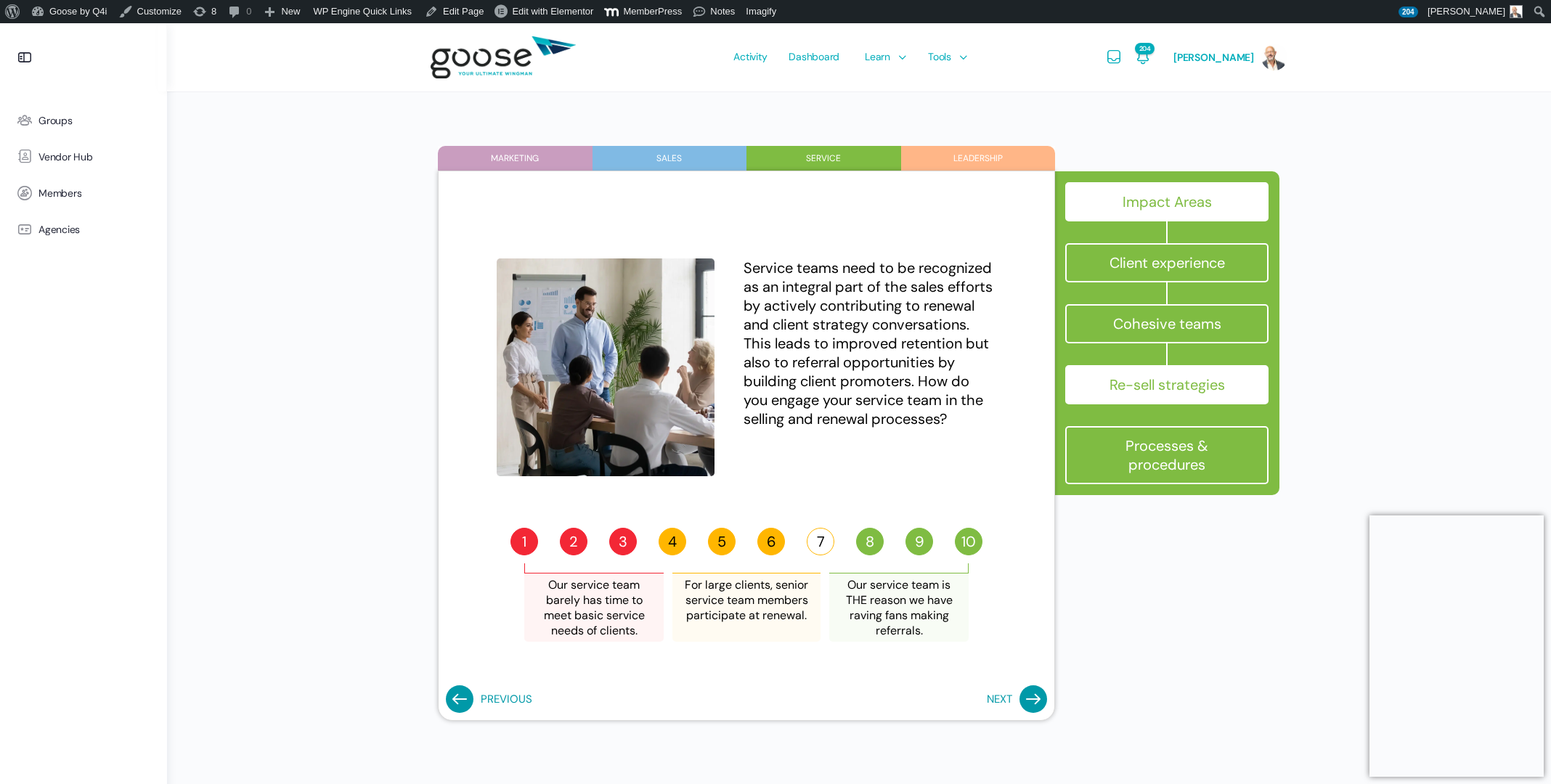 click 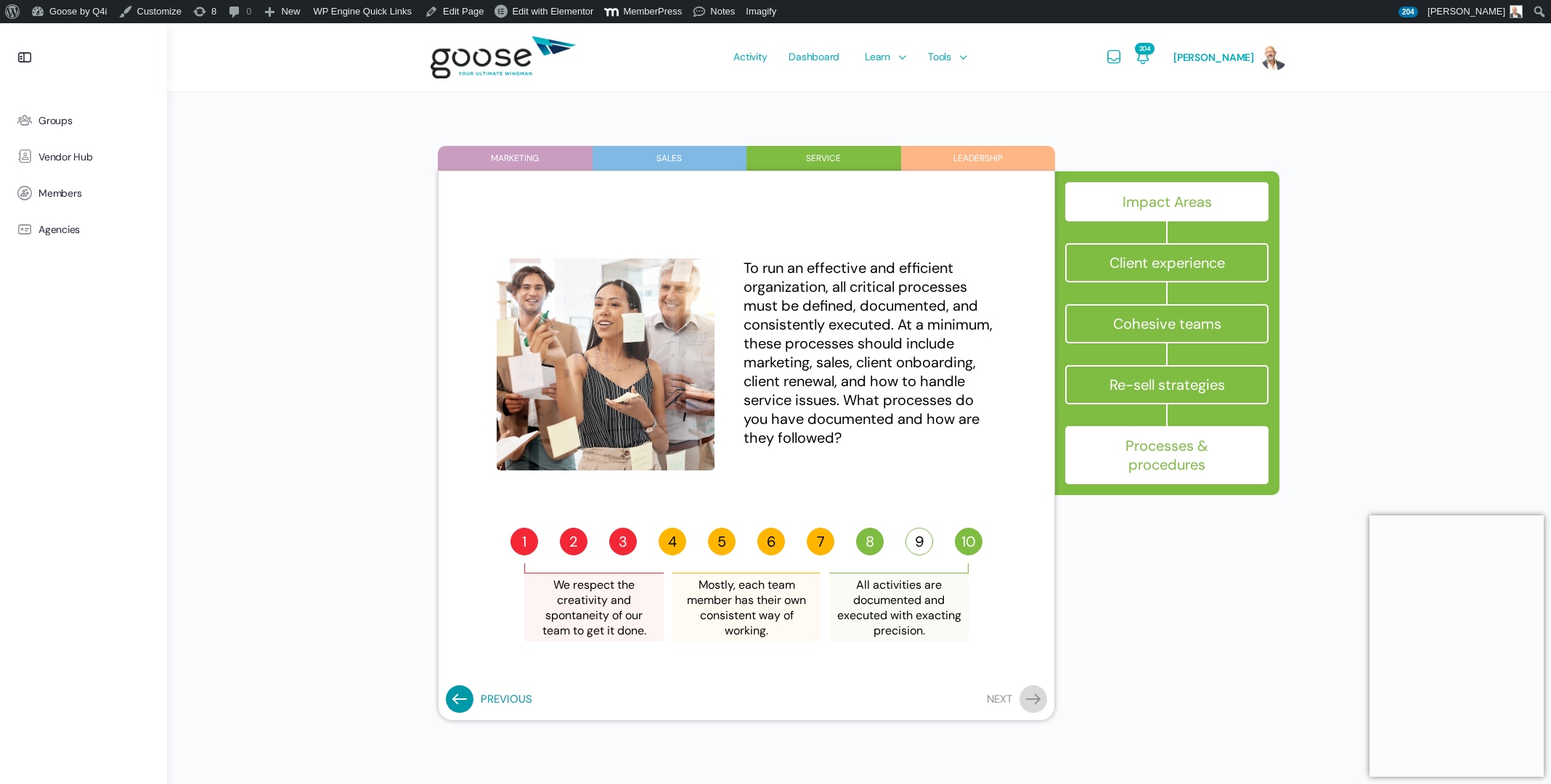 click on "9" at bounding box center [919, 542] 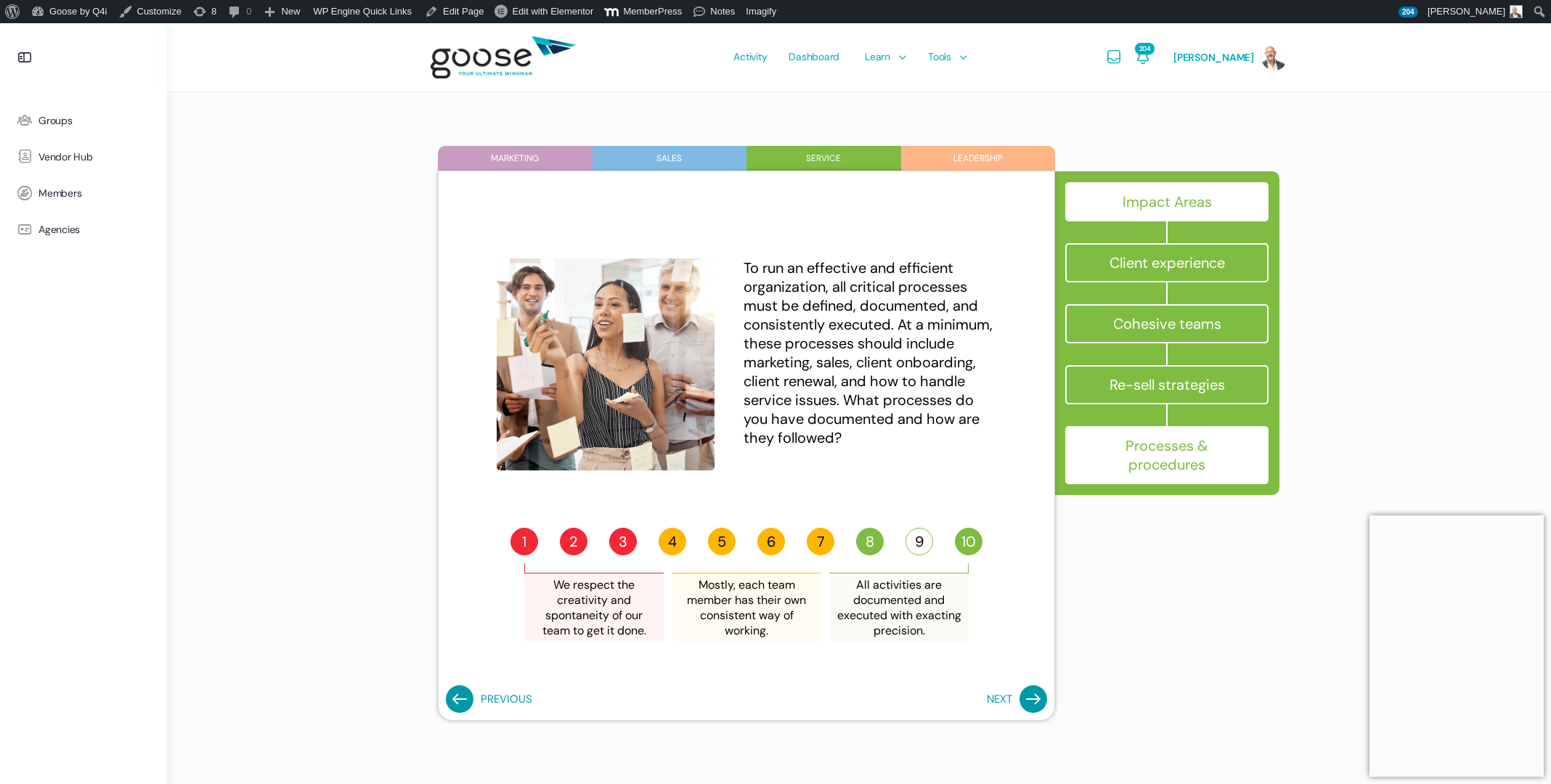 click 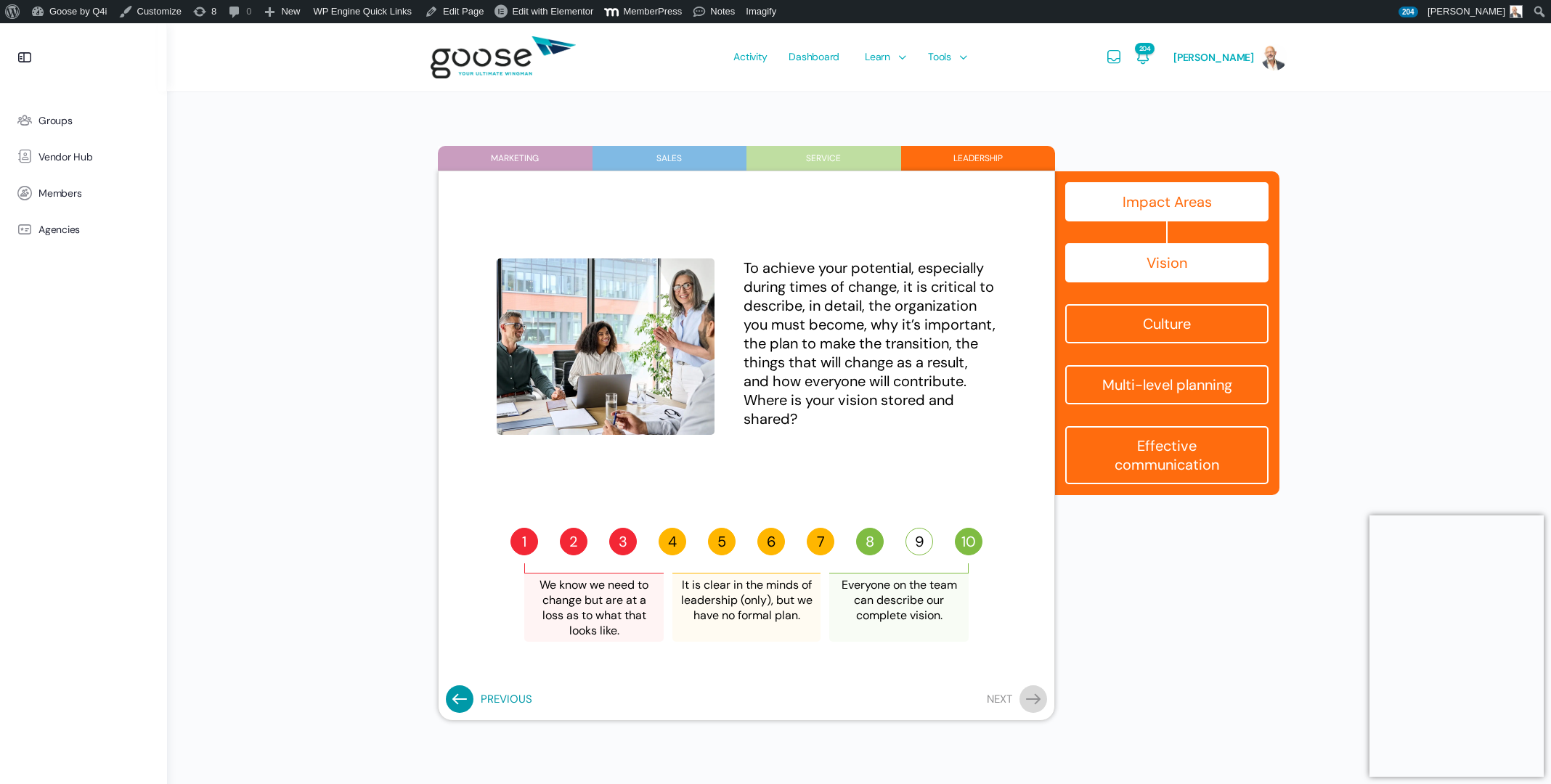 click on "9" at bounding box center [919, 542] 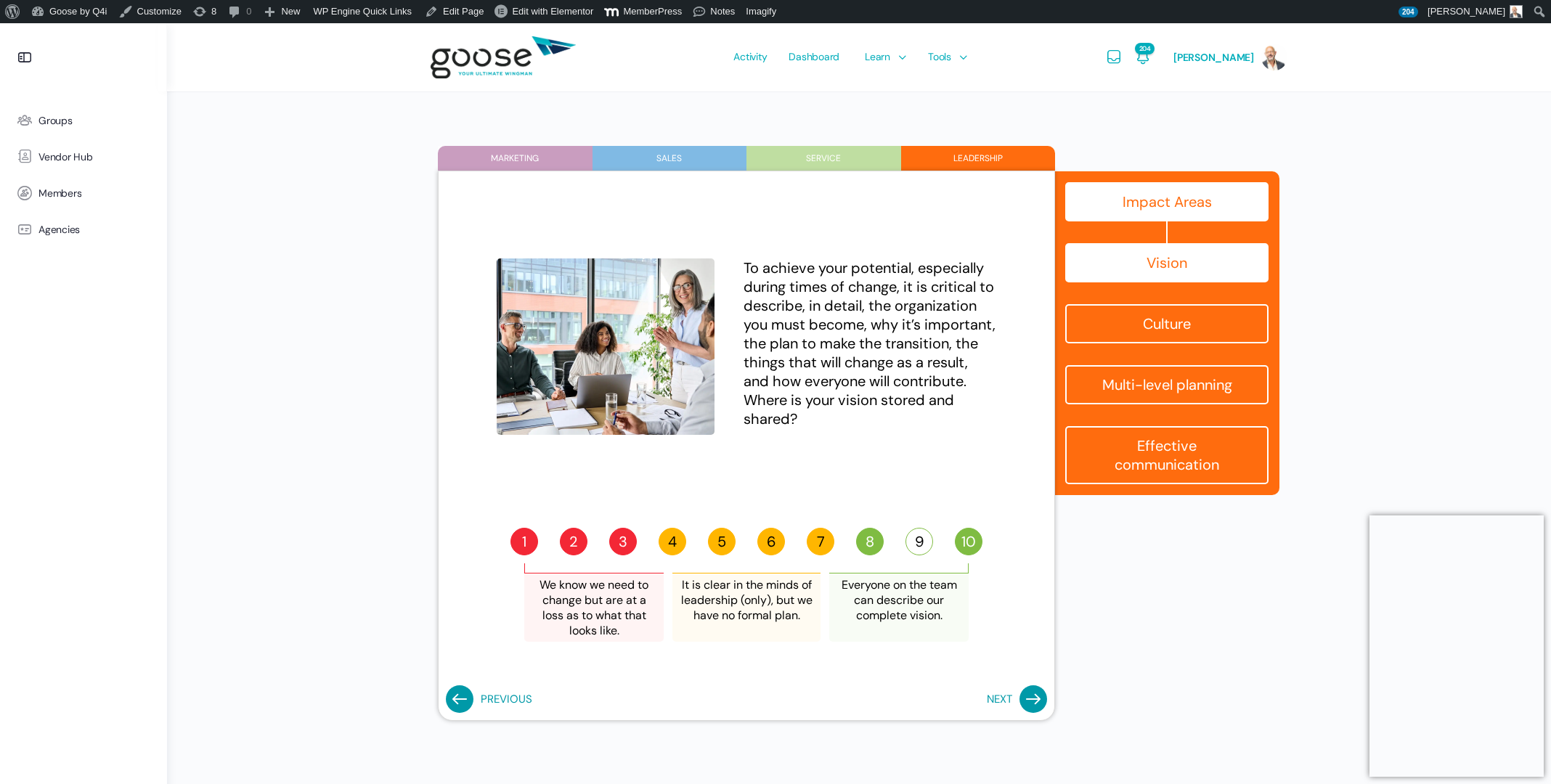 click 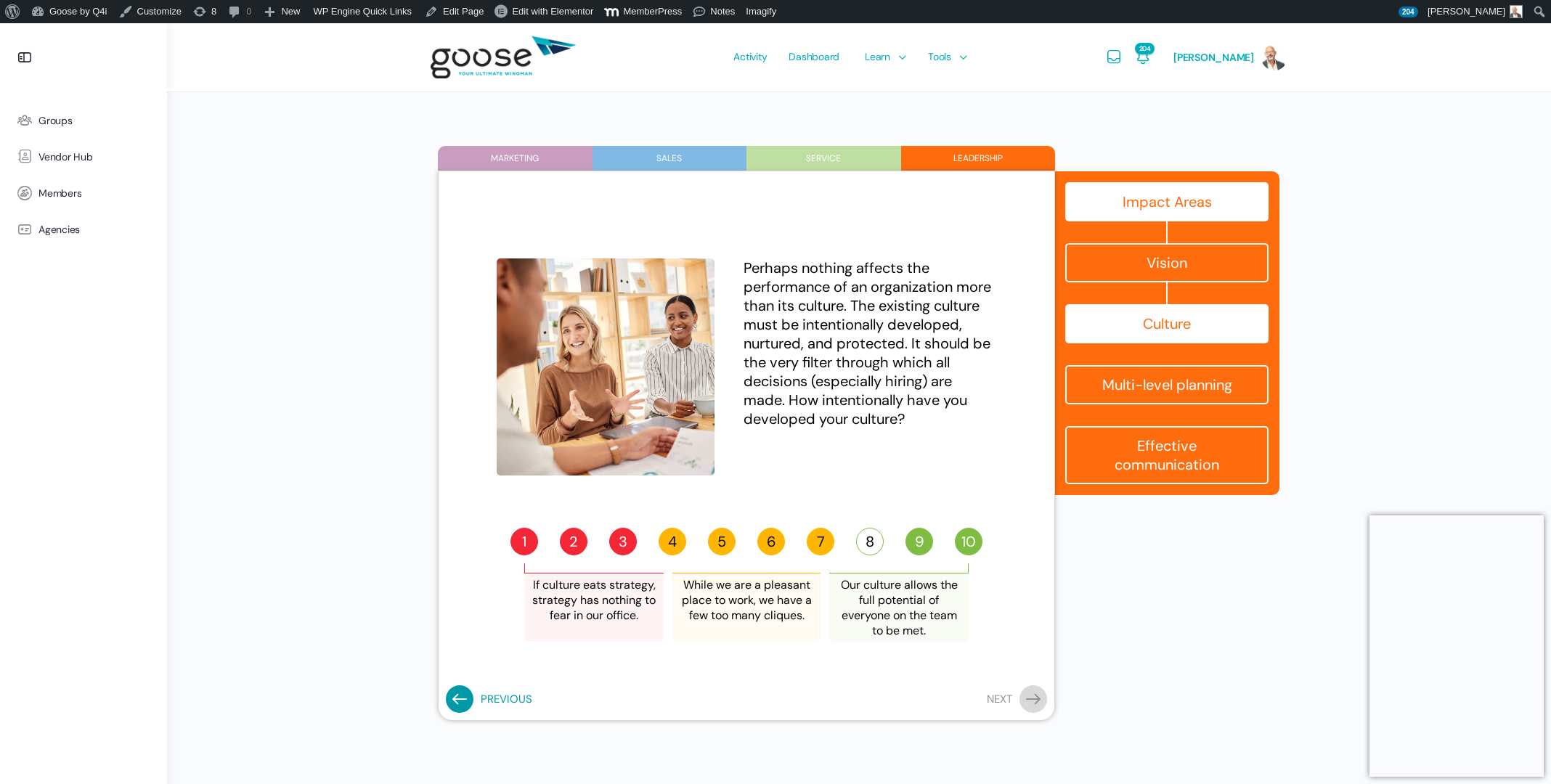 click on "8" at bounding box center [870, 542] 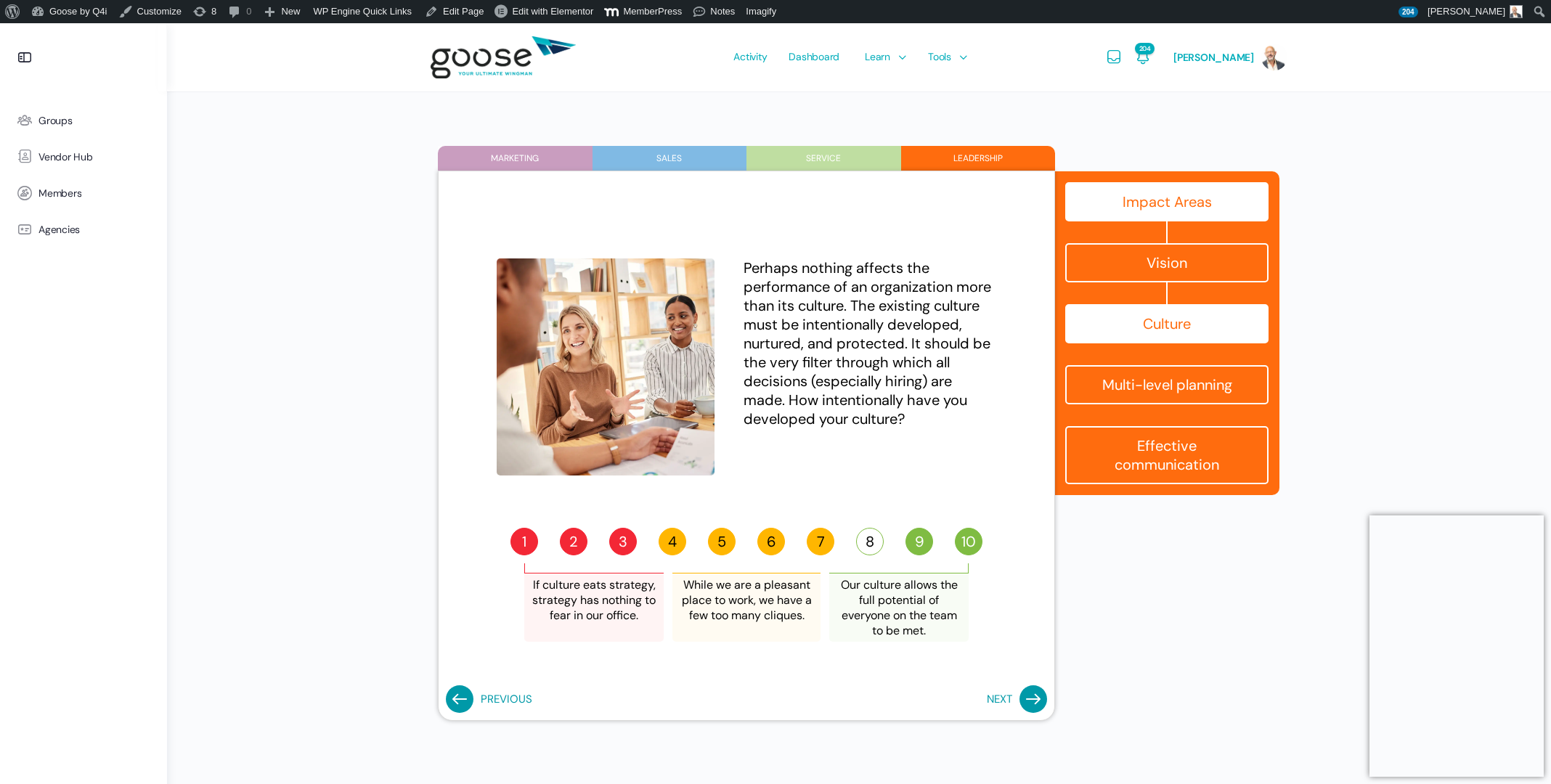 click 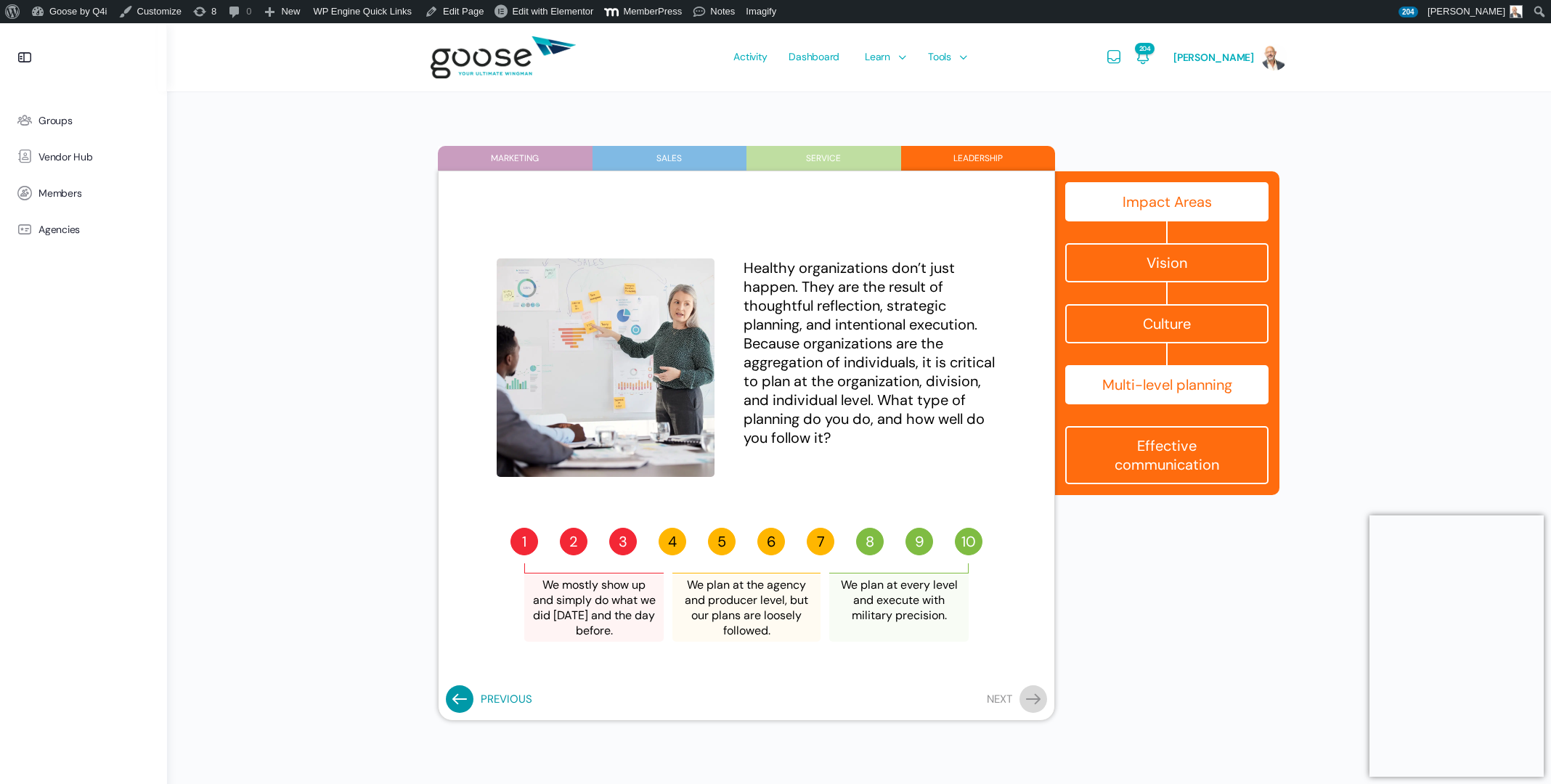 drag, startPoint x: 834, startPoint y: 432, endPoint x: 740, endPoint y: 272, distance: 185.56939 